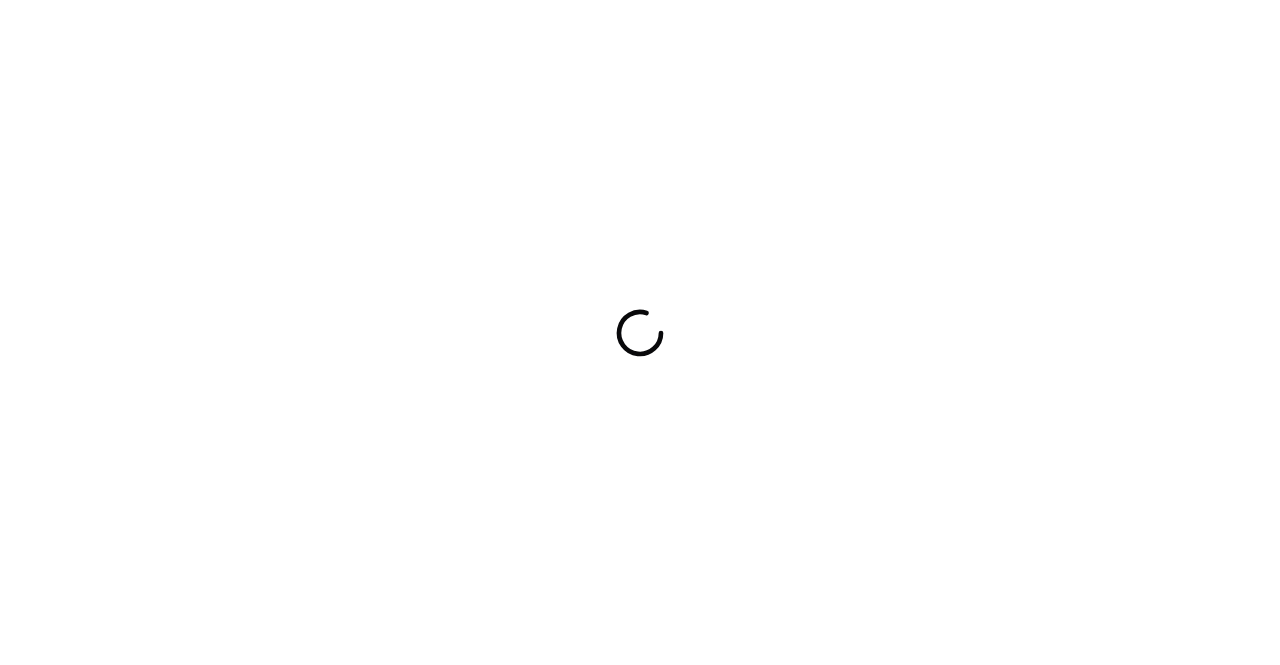 scroll, scrollTop: 0, scrollLeft: 0, axis: both 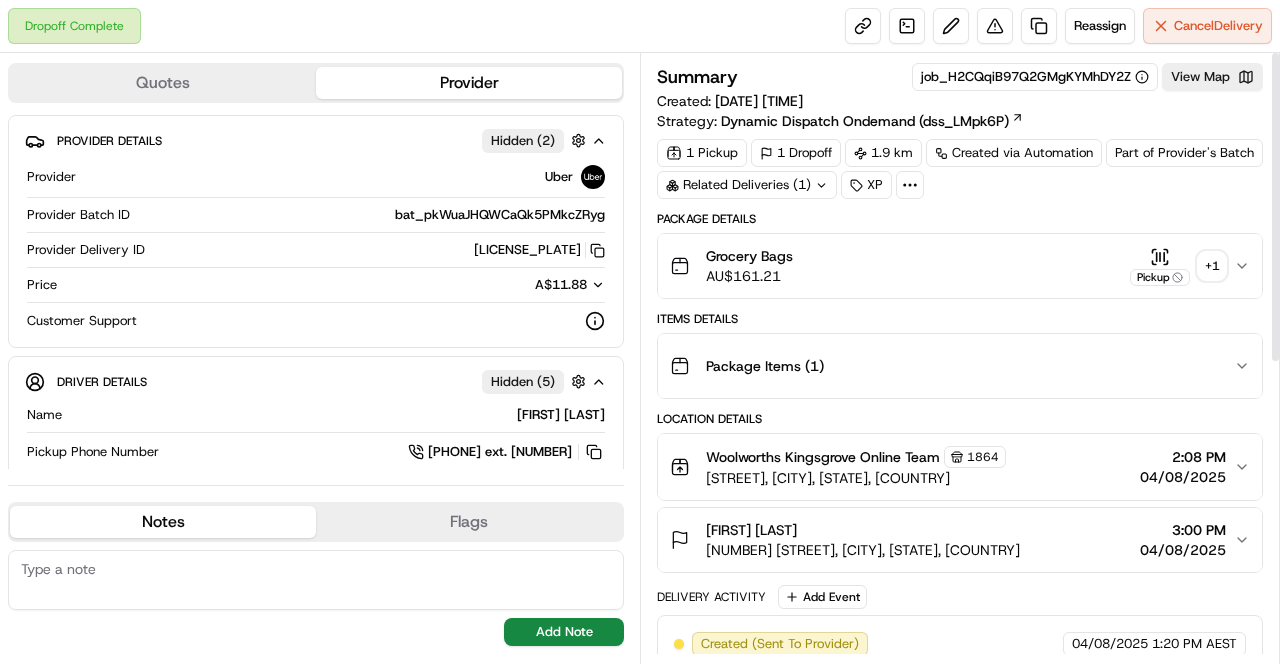 click on "+ 1" at bounding box center (1212, 266) 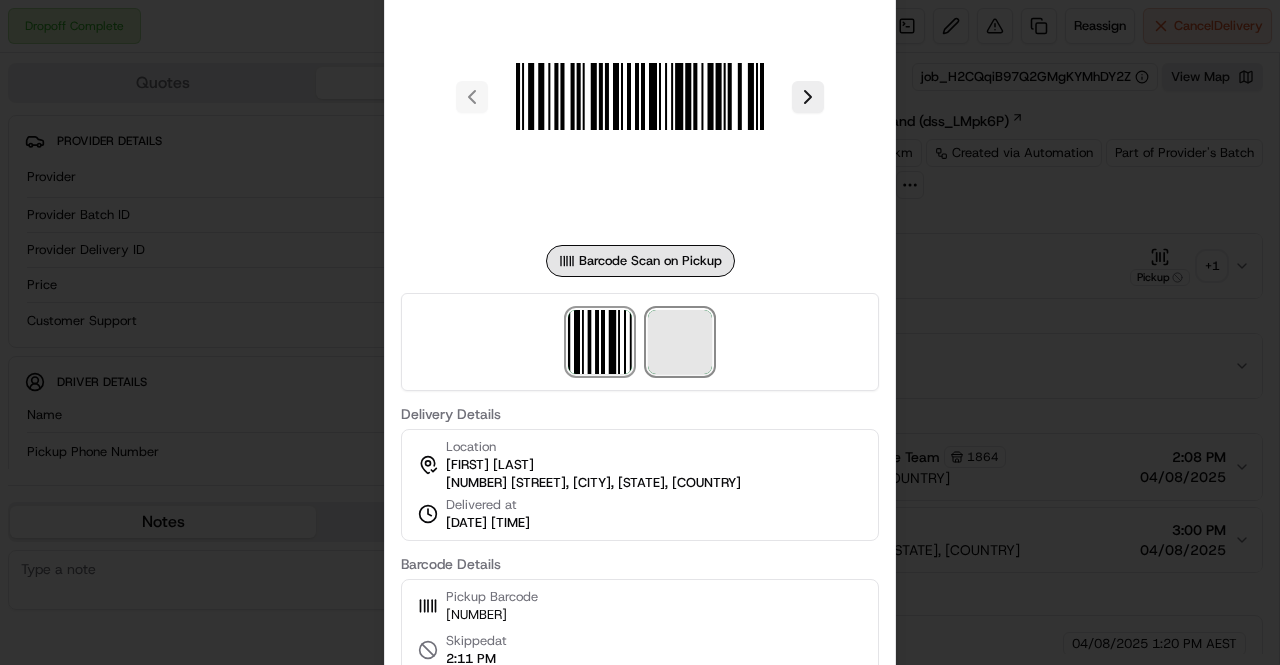 click at bounding box center [680, 342] 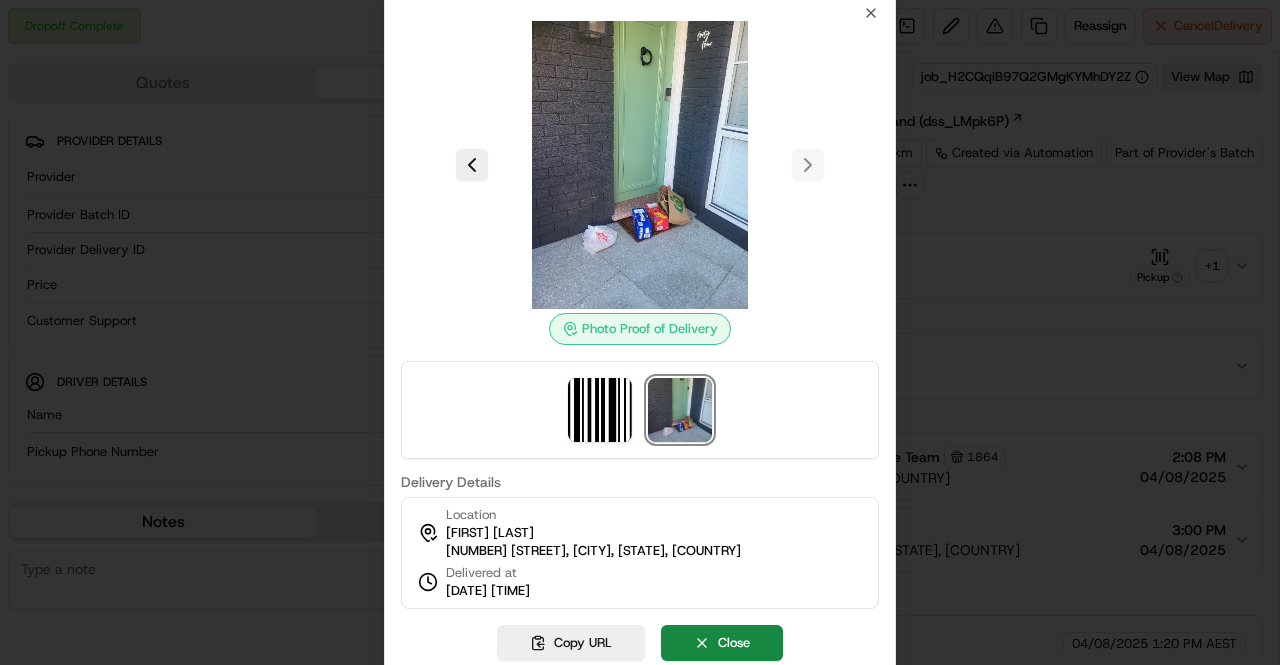 click at bounding box center (640, 332) 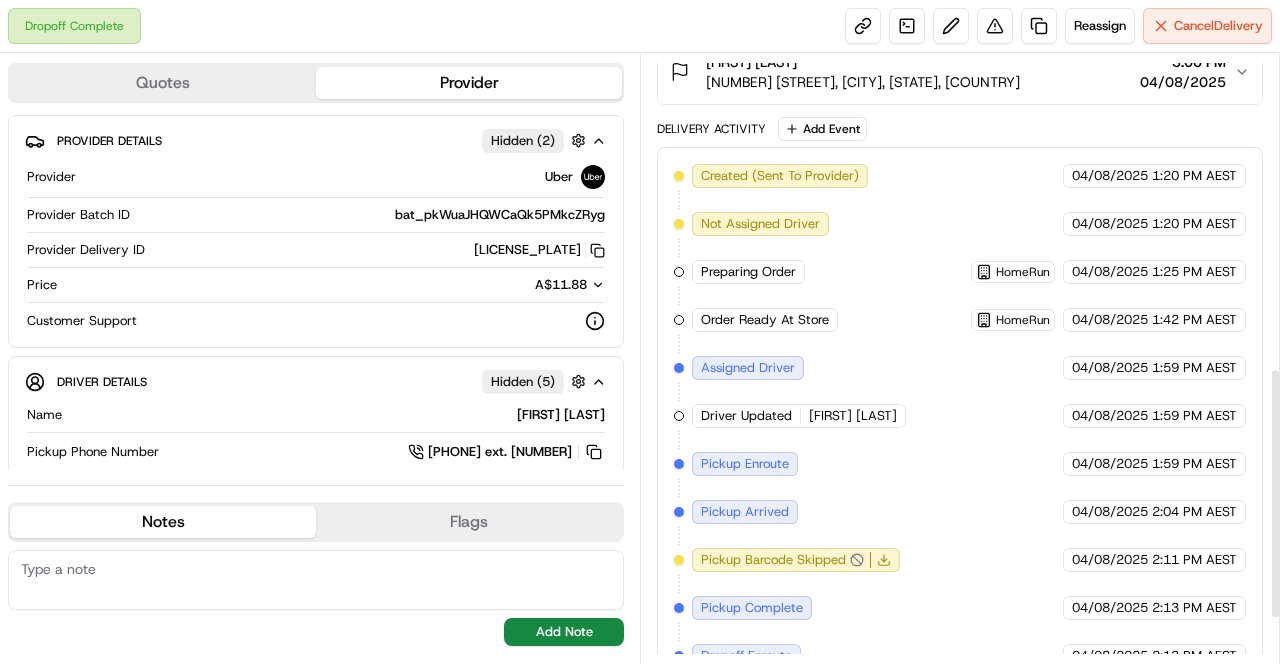 scroll, scrollTop: 870, scrollLeft: 0, axis: vertical 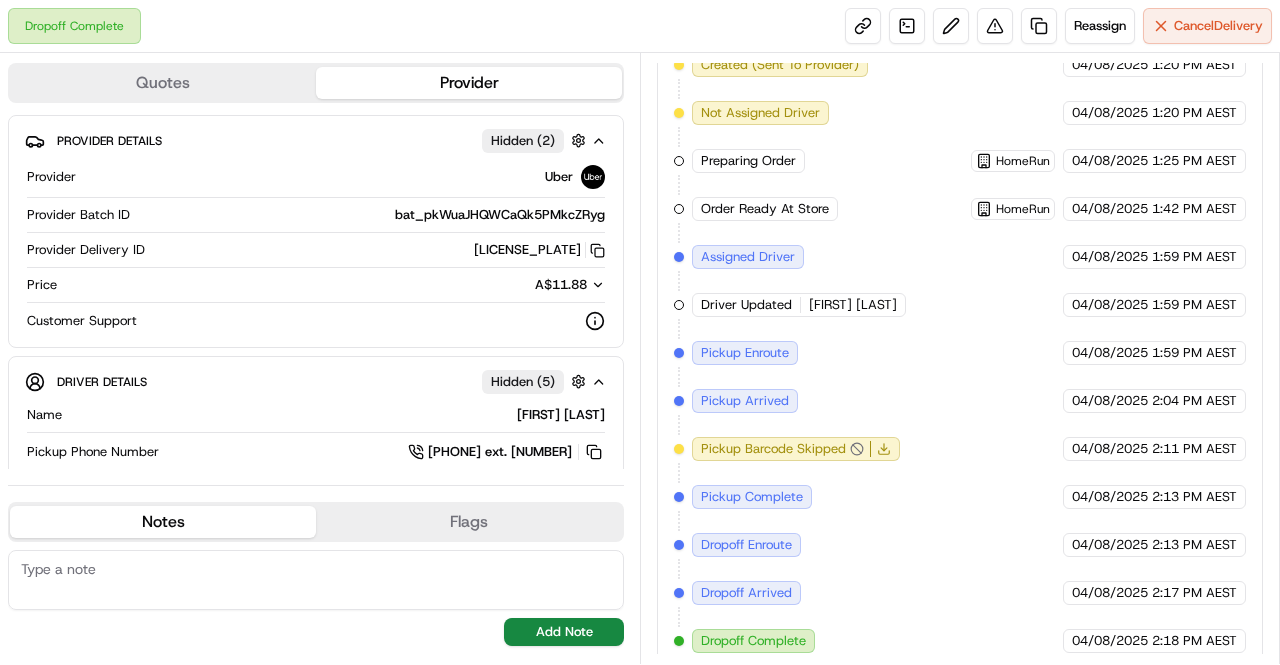 click on "Quotes Provider Provider Details Hidden ( 2 ) Provider Uber   Provider Batch ID bat_pkWuaJHQWCaQk5PMkcZRyg Provider Delivery ID [LICENSE_PLATE] Copy  del_POQiTr-OQzORRLOR6A2IJg [LICENSE_PLATE] Price A$11.88 Customer Support Driver Details Hidden ( 5 ) Name [FIRST] [LAST]. Pickup Phone Number [PHONE] ext. [NUMBER] Dropoff Phone Number [PHONE] Tip AU$0.00 Type car Make Toyota Model Yaris Color yellow License Plate Number **[LICENSE_PLATE] Notes Flags No results found Add Note No results found Add Flag" at bounding box center [320, 358] 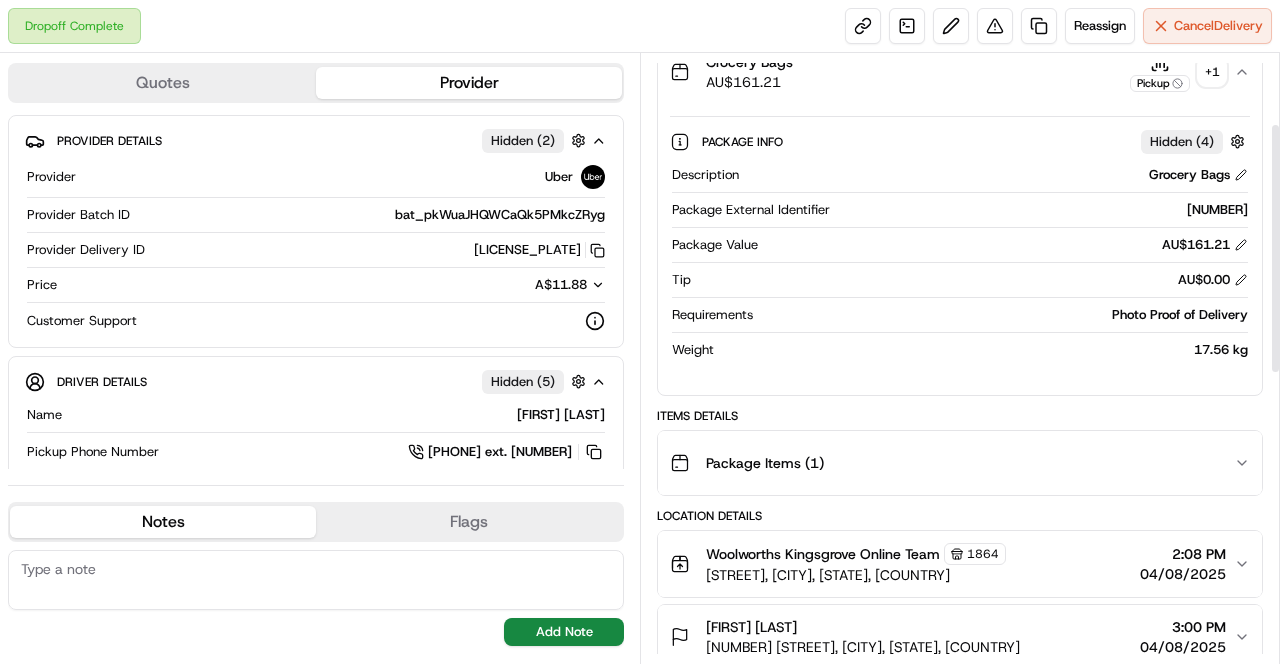 scroll, scrollTop: 0, scrollLeft: 0, axis: both 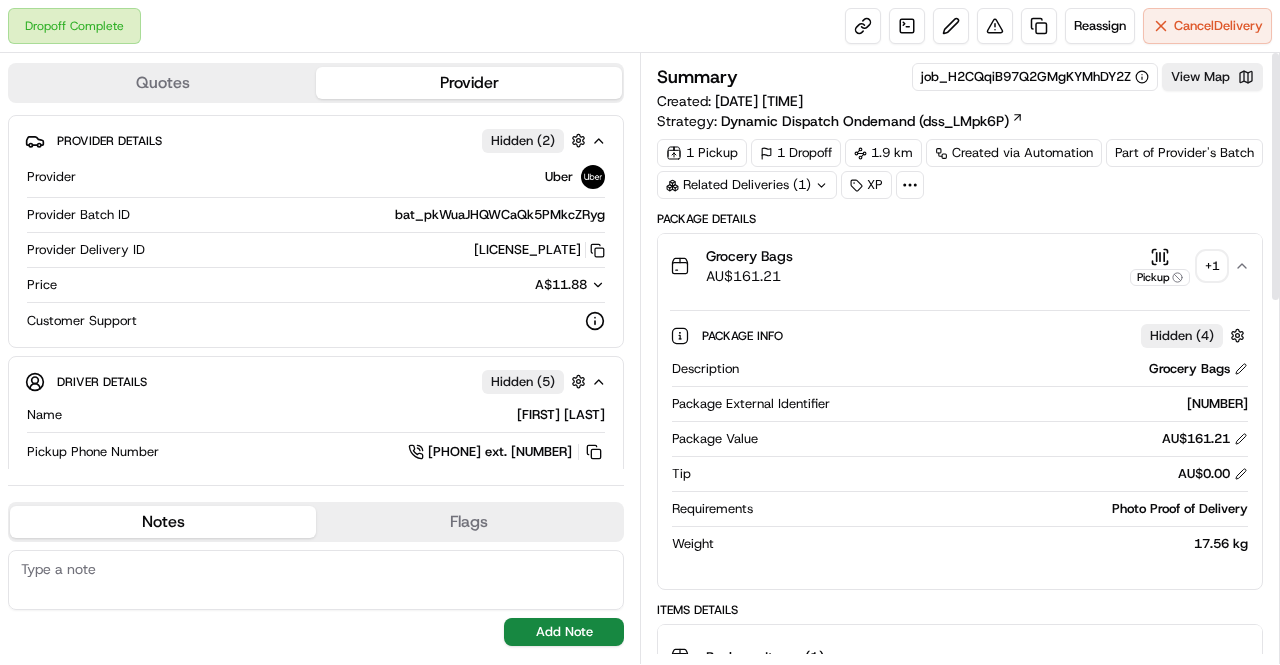 click 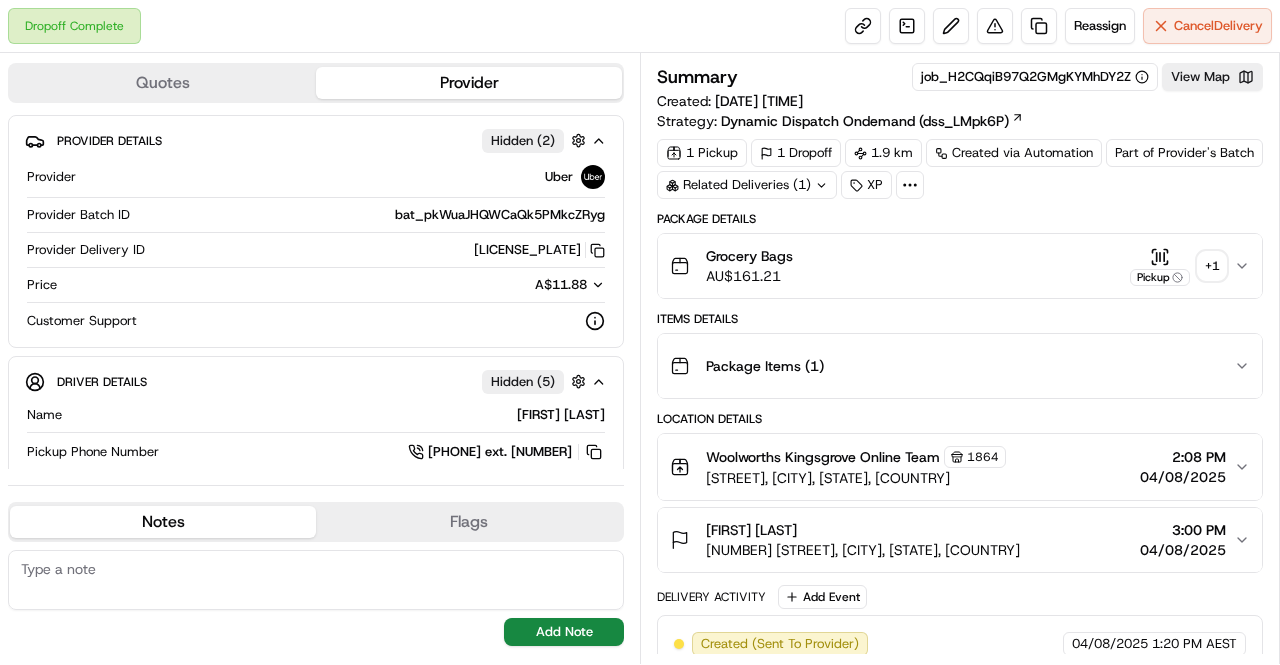 click on "Summary job_H2CQqiB97Q2GMgKYMhDY2Z View Map  Created:   [DATE] [TIME] Strategy:   Dynamic Dispatch Ondemand (dss_LMpk6P) 1   Pickup 1   Dropoff 1.9 km Created via Automation Part of Provider's Batch Related Deliveries   (1) XP Package Details Grocery Bags AU$ 161.21 Pickup + 1 Items Details Package Items ( 1 ) Location Details Woolworths Kingsgrove Online Team 1864 [STREET], [CITY], [STATE], [COUNTRY] [TIME] [DATE]  [FIRST] [LAST] [NUMBER] [STREET], [CITY], [STATE], [COUNTRY] [TIME] [DATE] Delivery Activity Add Event Created (Sent To Provider) Uber [DATE] [TIME] AEST Not Assigned Driver Uber [DATE] [TIME] AEST Preparing Order HomeRun [DATE] [TIME] AEST Order Ready At Store HomeRun [DATE] [TIME] AEST Assigned Driver Uber [DATE] [TIME] AEST Driver Updated [FIRST] [LAST] Uber [DATE] [TIME] AEST Pickup Enroute Uber [DATE] [TIME] AEST Pickup Arrived Uber [DATE] [TIME] AEST Pickup Barcode   Skipped Uber [DATE] [TIME] AEST Pickup Complete Uber [DATE] [TIME] AEST" at bounding box center (960, 656) 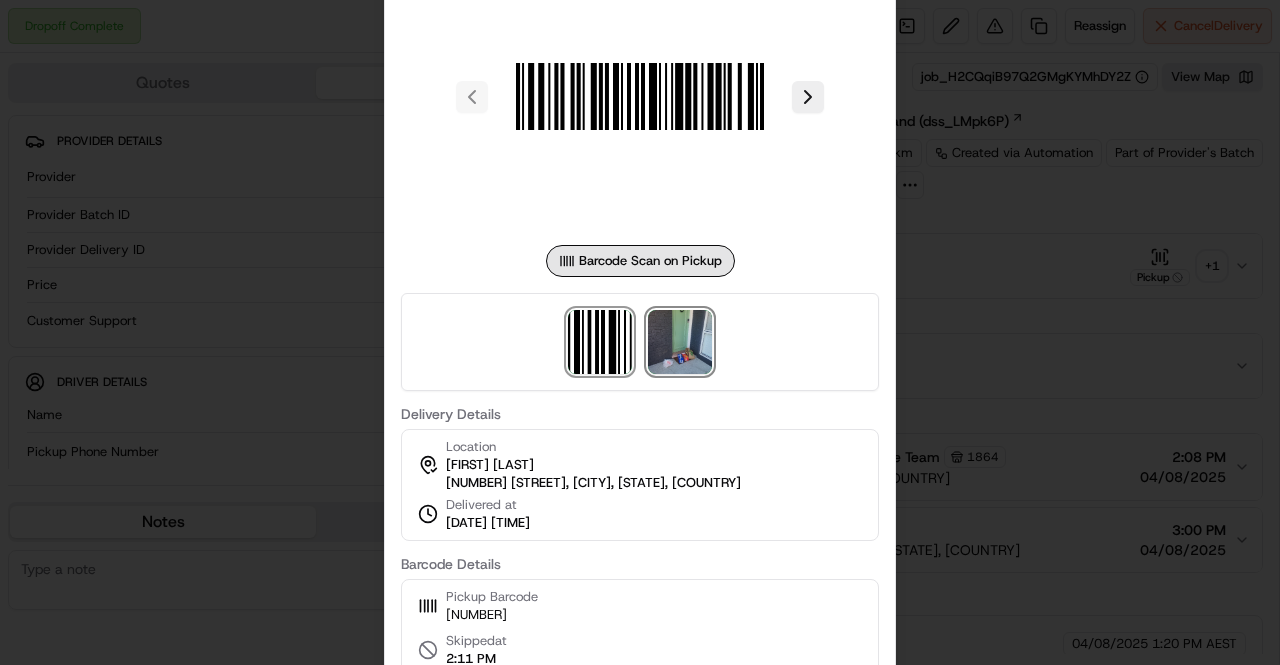 click at bounding box center [680, 342] 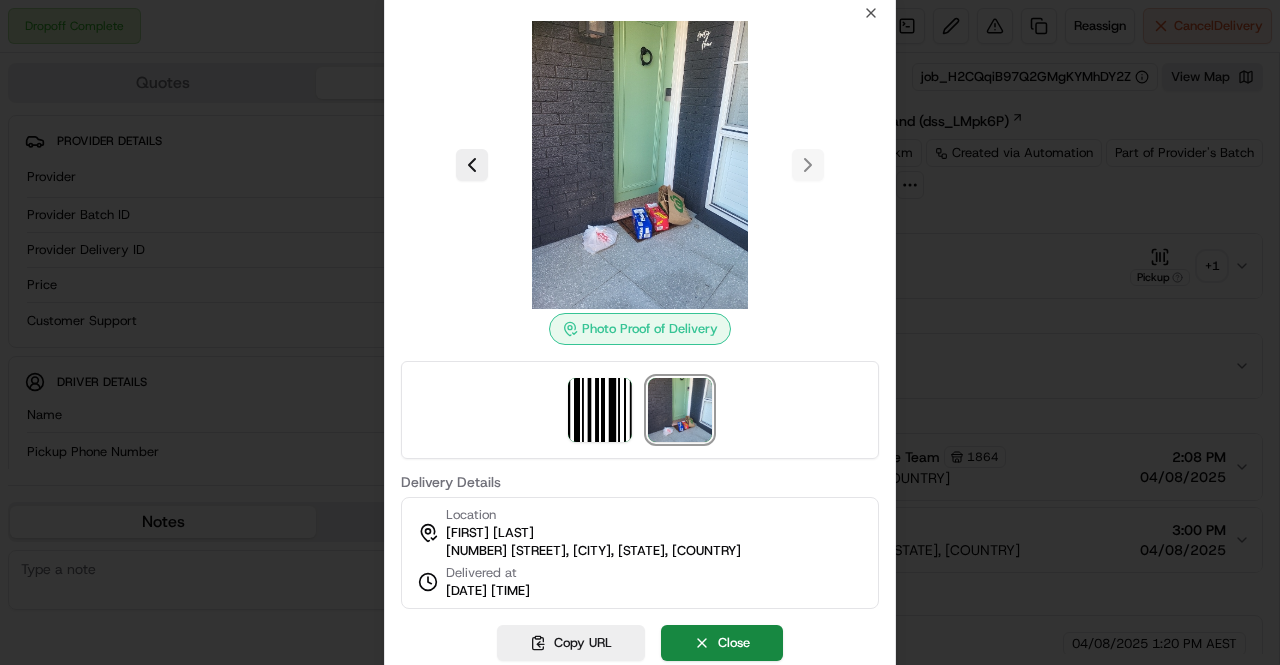 click at bounding box center (640, 332) 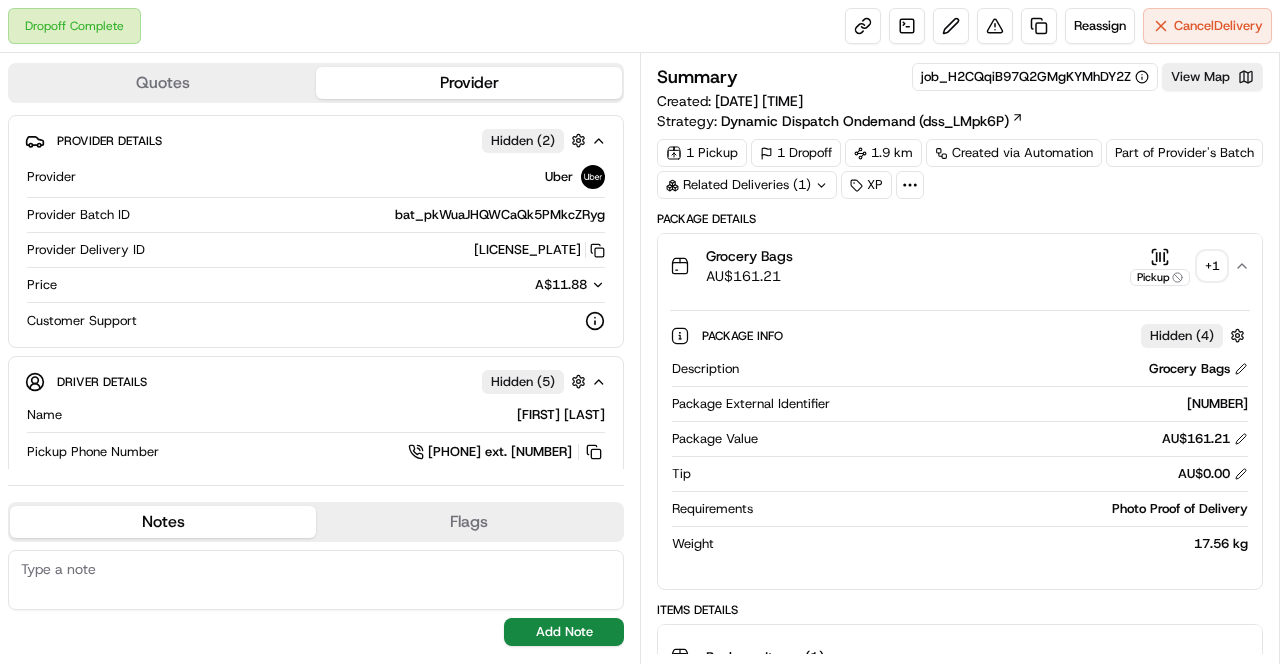 click on "Summary job_H2CQqiB97Q2GMgKYMhDY2Z View Map  Created:   [DATE] [TIME] Strategy:   Dynamic Dispatch Ondemand (dss_LMpk6P) 1   Pickup 1   Dropoff 1.9 km Created via Automation Part of Provider's Batch Related Deliveries   (1) XP Package Details Grocery Bags AU$ 161.21 Pickup + 1 Package Info Hidden ( 4 ) Description Grocery Bags Package External Identifier [NUMBER] Package Value AU$ 161.21 Tip AU$ 0.00 Requirements Photo Proof of Delivery Weight 17.56 kg Items Details Package Items ( 1 ) Location Details Woolworths Kingsgrove Online Team 1864 [STREET], [CITY], [STATE], [COUNTRY] [TIME] [DATE]  [FIRST] [LAST] [NUMBER] [STREET], [CITY], [STATE], [COUNTRY] [TIME] [DATE] Delivery Activity Add Event Created (Sent To Provider) Uber [DATE] [TIME] AEST Not Assigned Driver Uber [DATE] [TIME] AEST Preparing Order HomeRun [DATE] [TIME] AEST Order Ready At Store HomeRun [DATE] [TIME] AEST Assigned Driver Uber [DATE] [TIME] AEST Driver Updated [FIRST] [LAST] Uber [DATE] [TIME] AEST Uber" at bounding box center (960, 358) 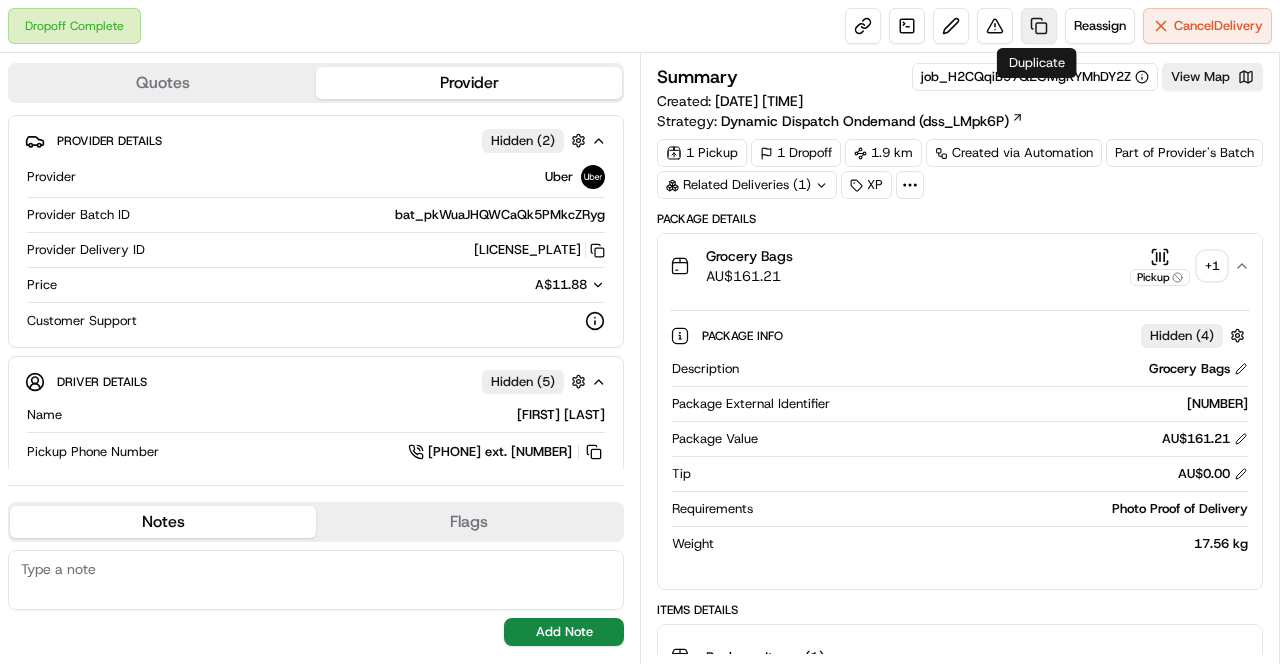 click at bounding box center [1039, 26] 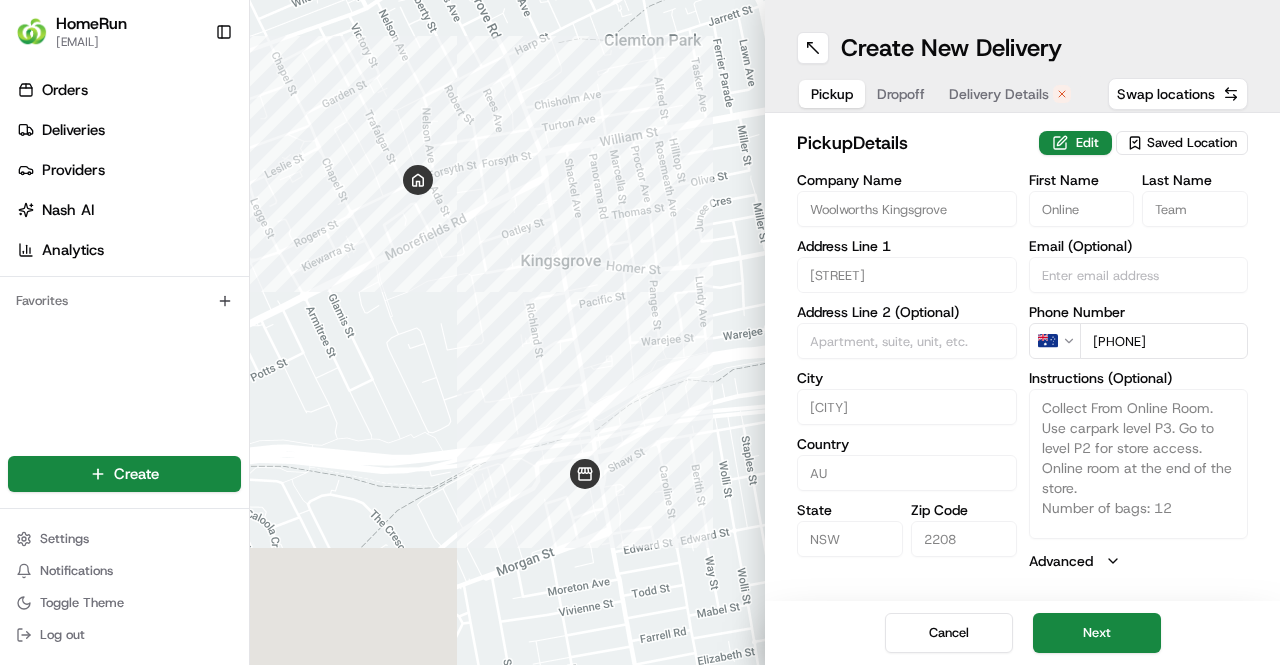 click on "Delivery Details" at bounding box center [999, 94] 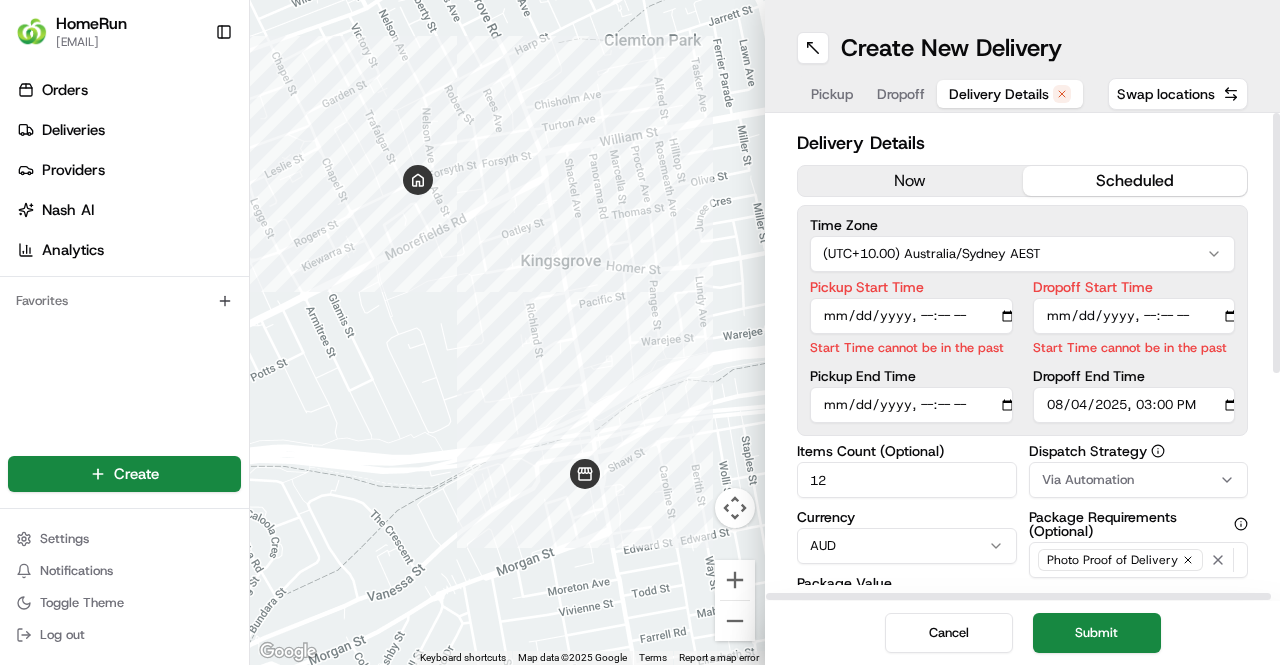 click on "now" at bounding box center [910, 181] 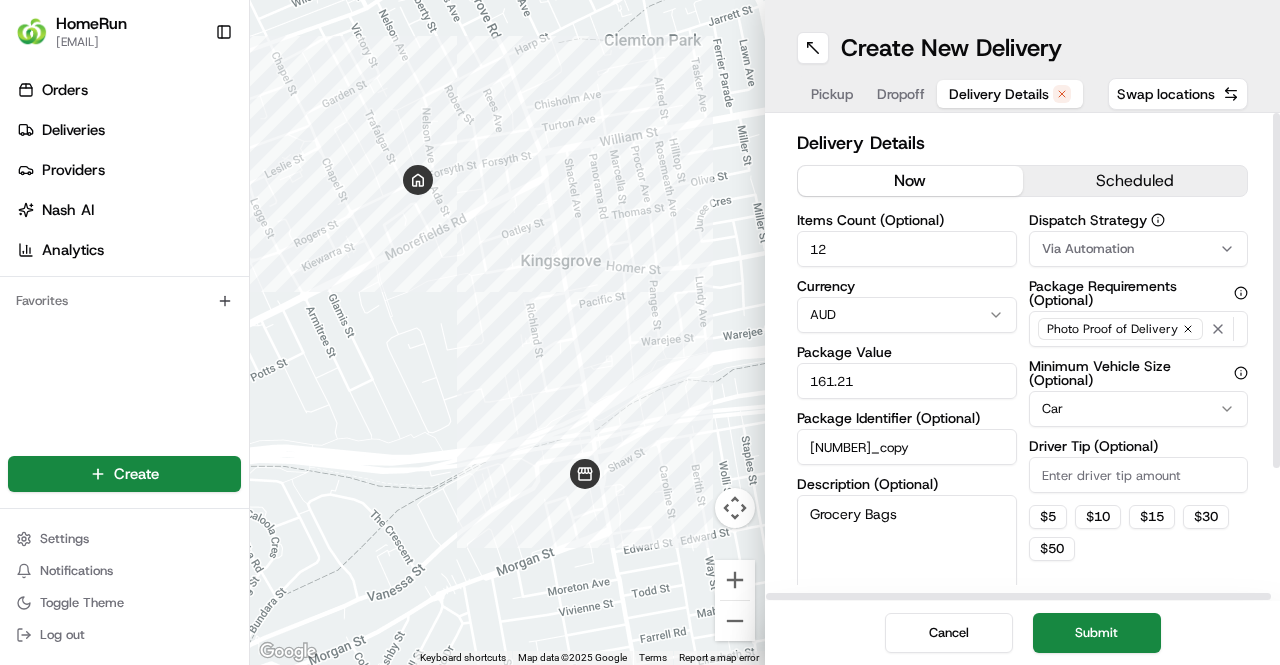 click on "Delivery Details" at bounding box center [1022, 143] 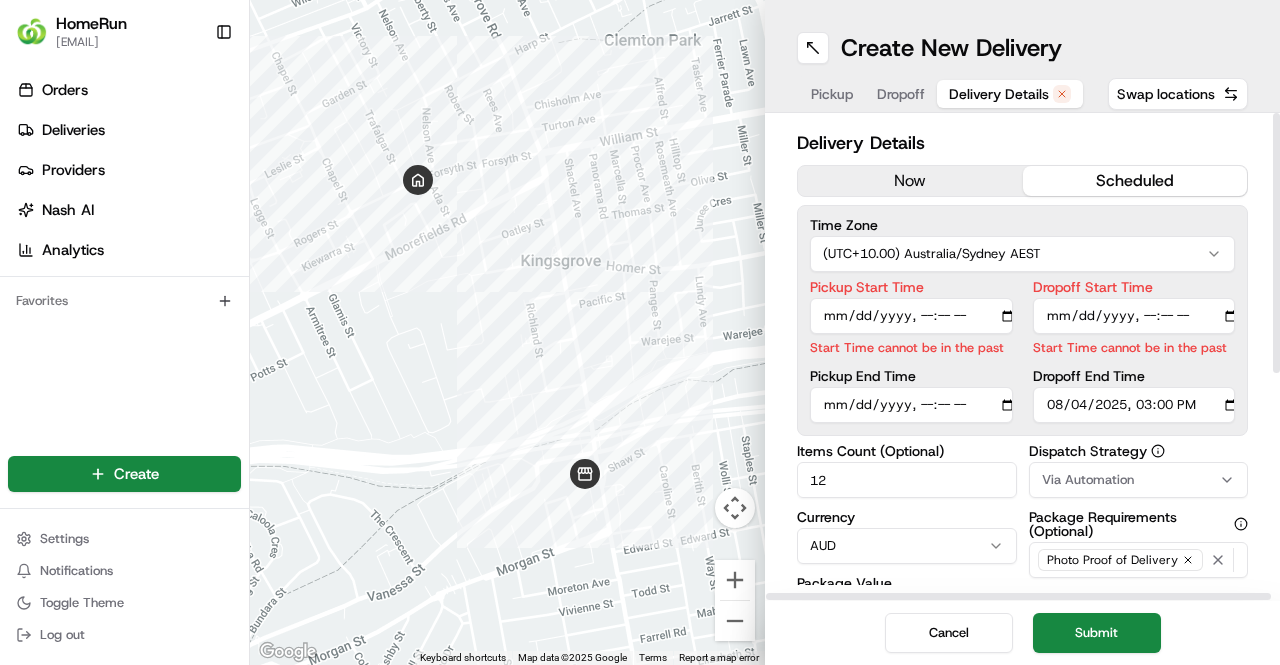 click on "Pickup Start Time" at bounding box center [911, 316] 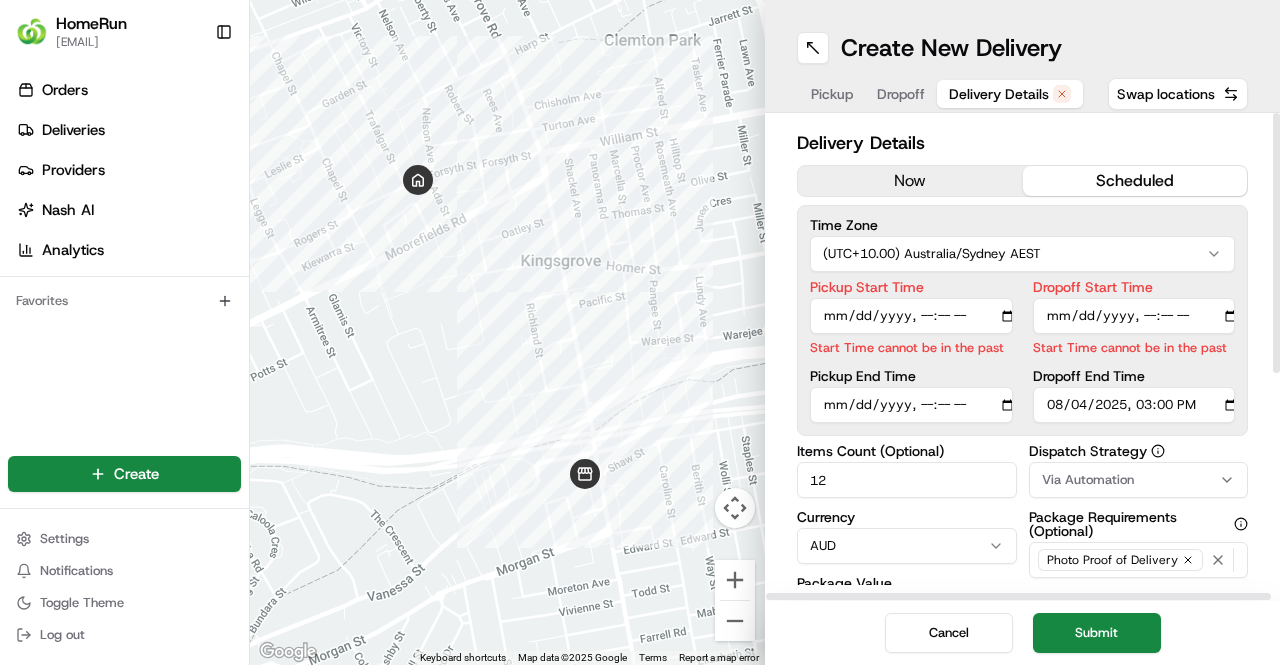 type on "[DATE]T[TIME]" 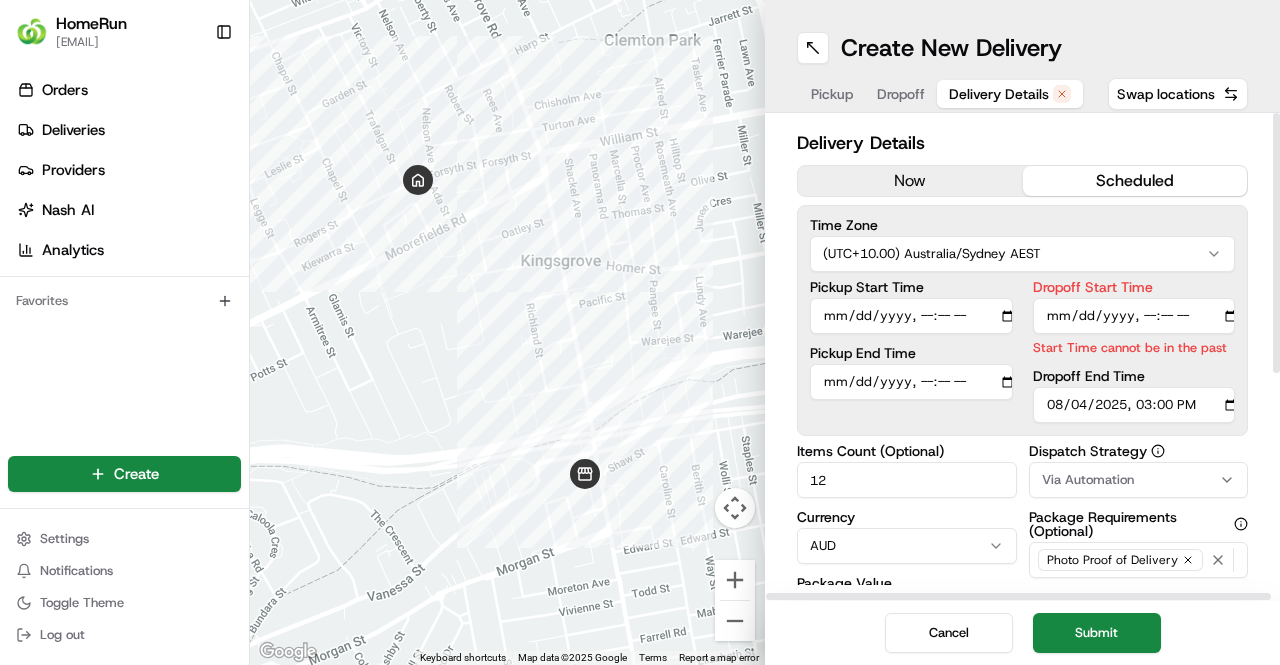 click on "Dropoff Start Time" at bounding box center (1134, 316) 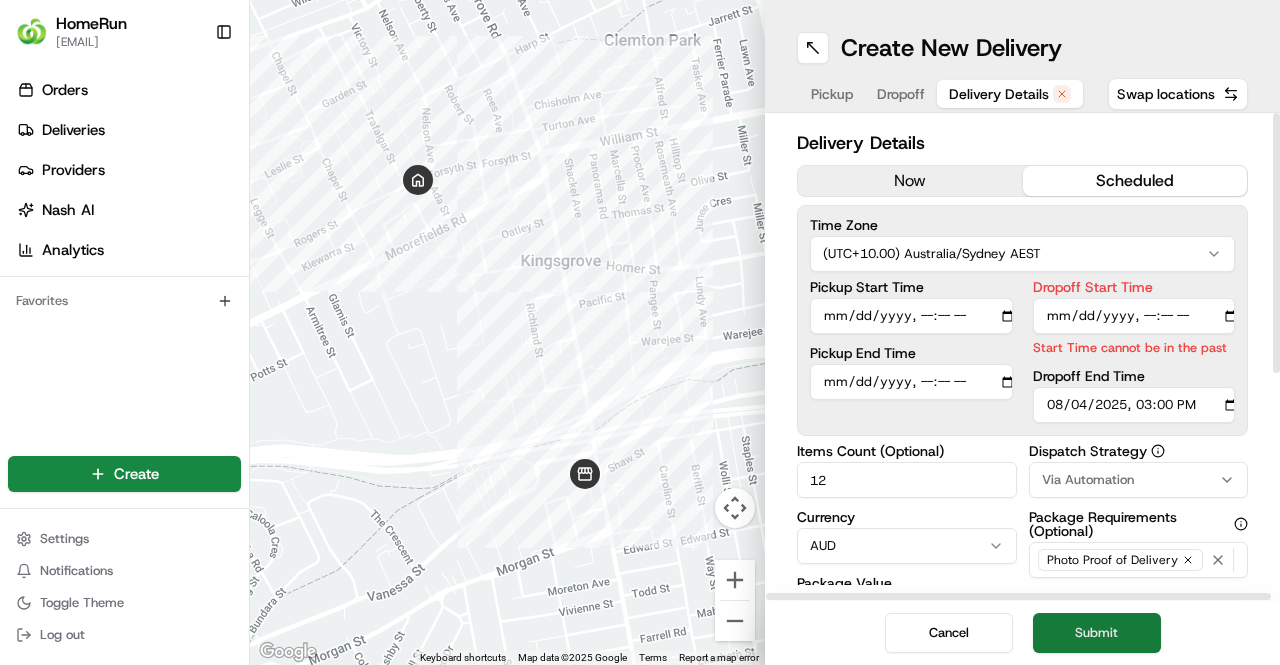 type on "[DATE]T[TIME]" 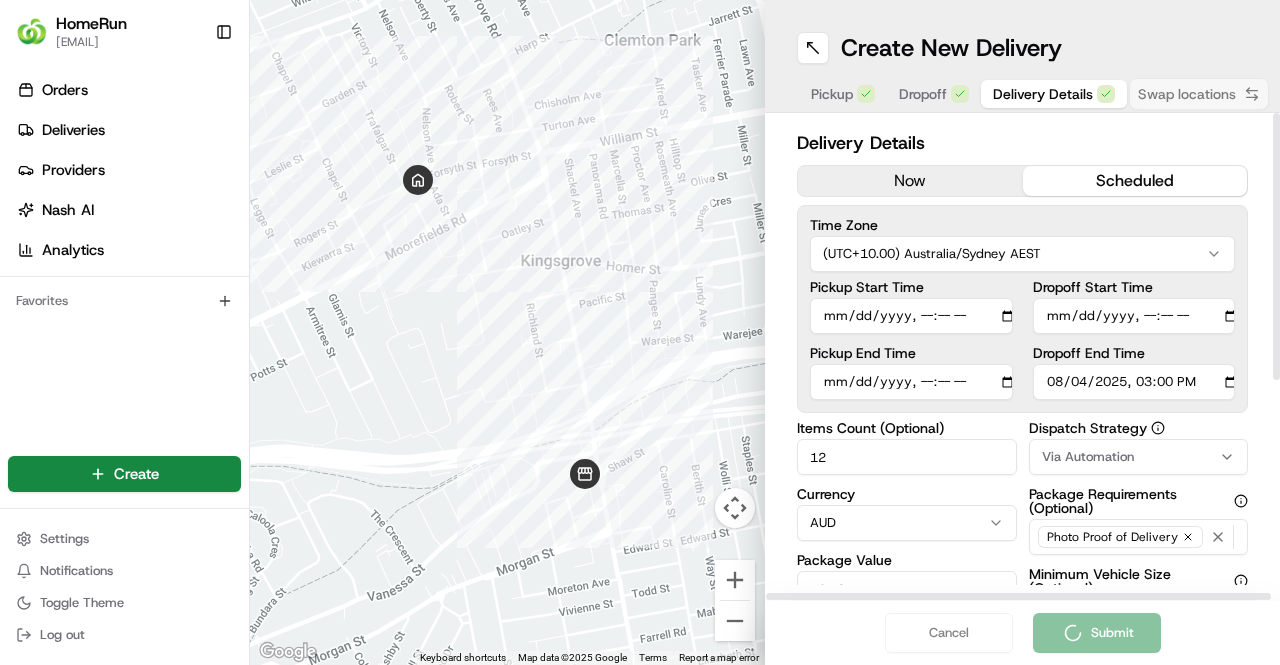click on "Dropoff End Time" at bounding box center (1134, 382) 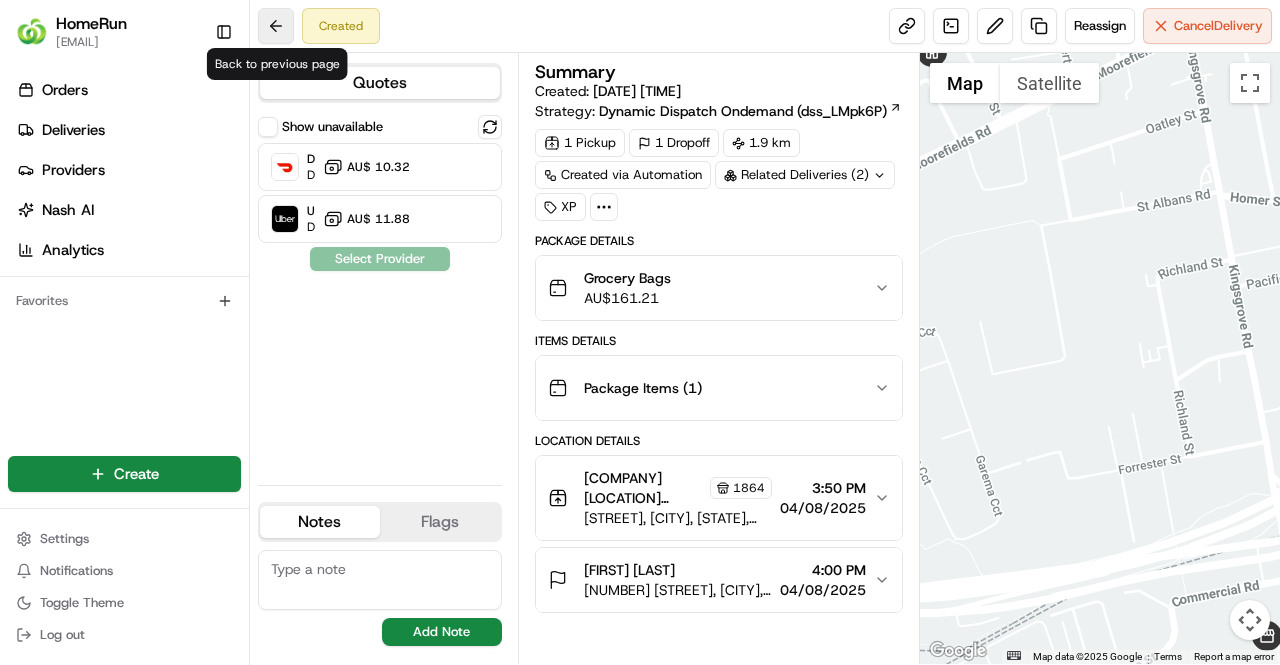 click at bounding box center (276, 26) 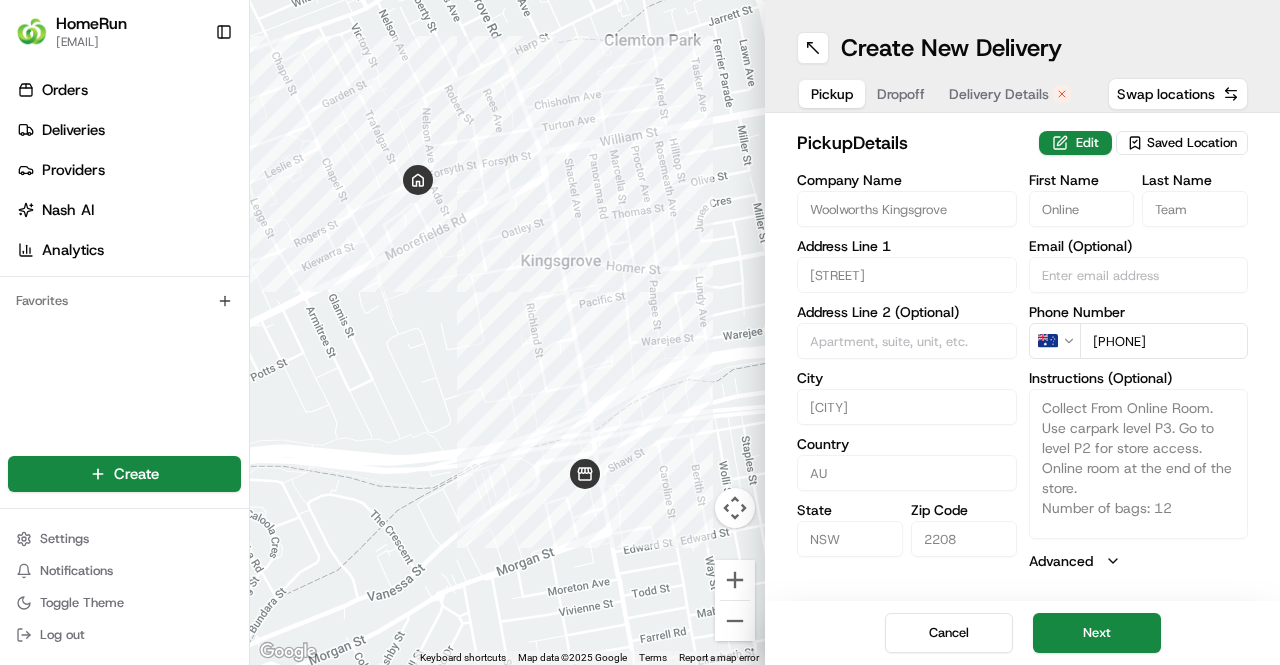 click on "Delivery Details" at bounding box center [1010, 94] 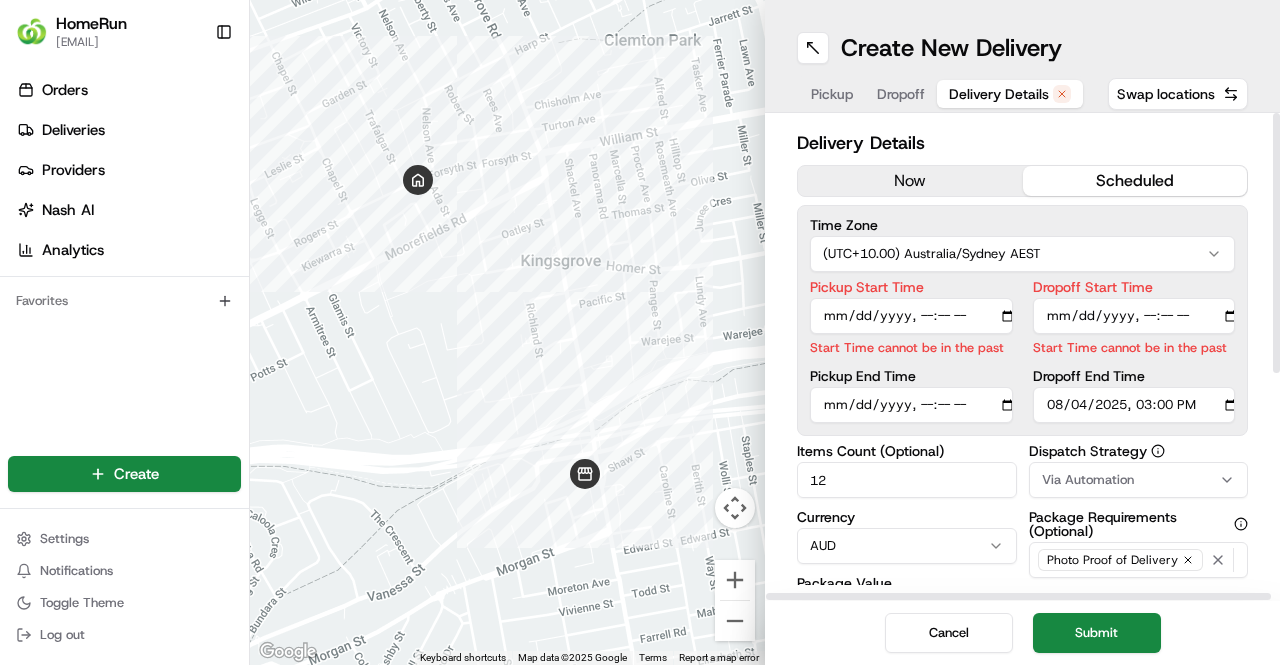 click on "Pickup Start Time" at bounding box center (911, 316) 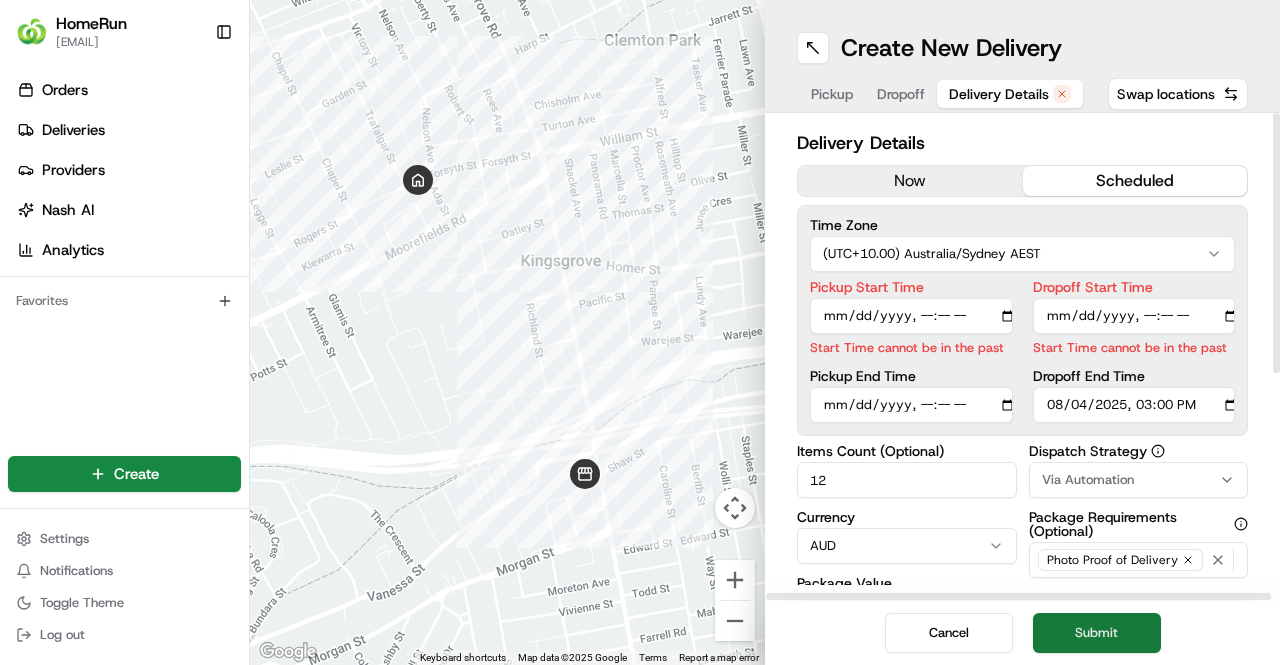 click on "Submit" at bounding box center (1097, 633) 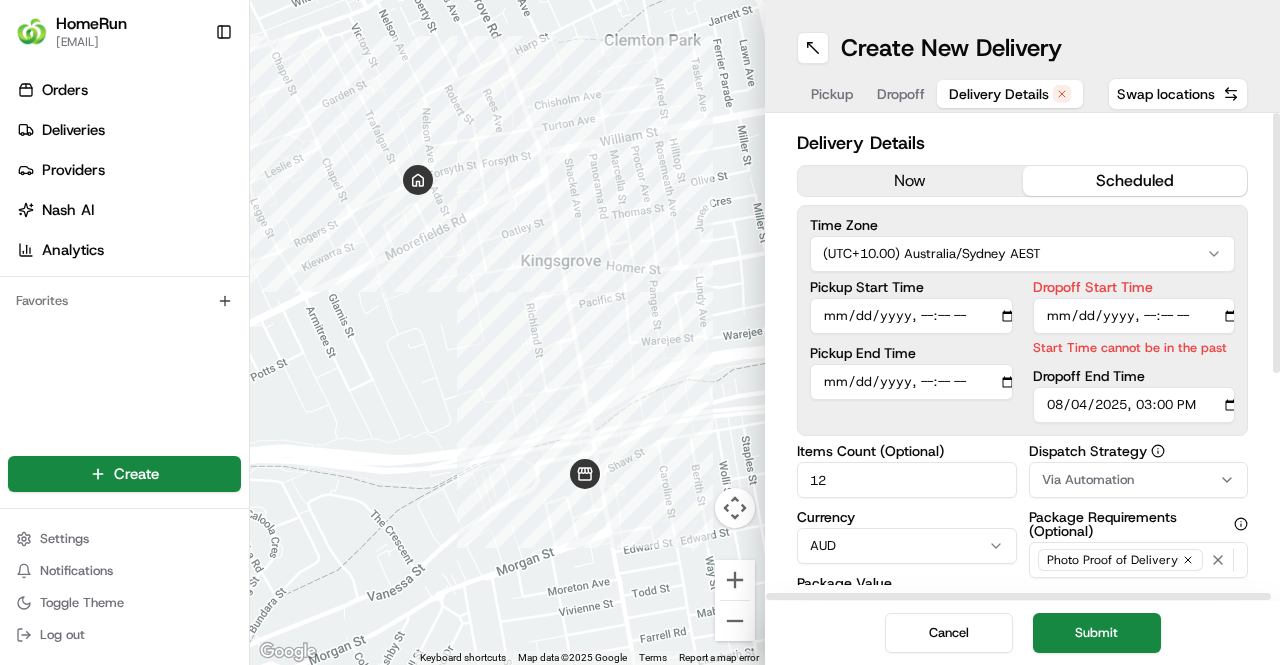 click on "Pickup Start Time" at bounding box center (911, 316) 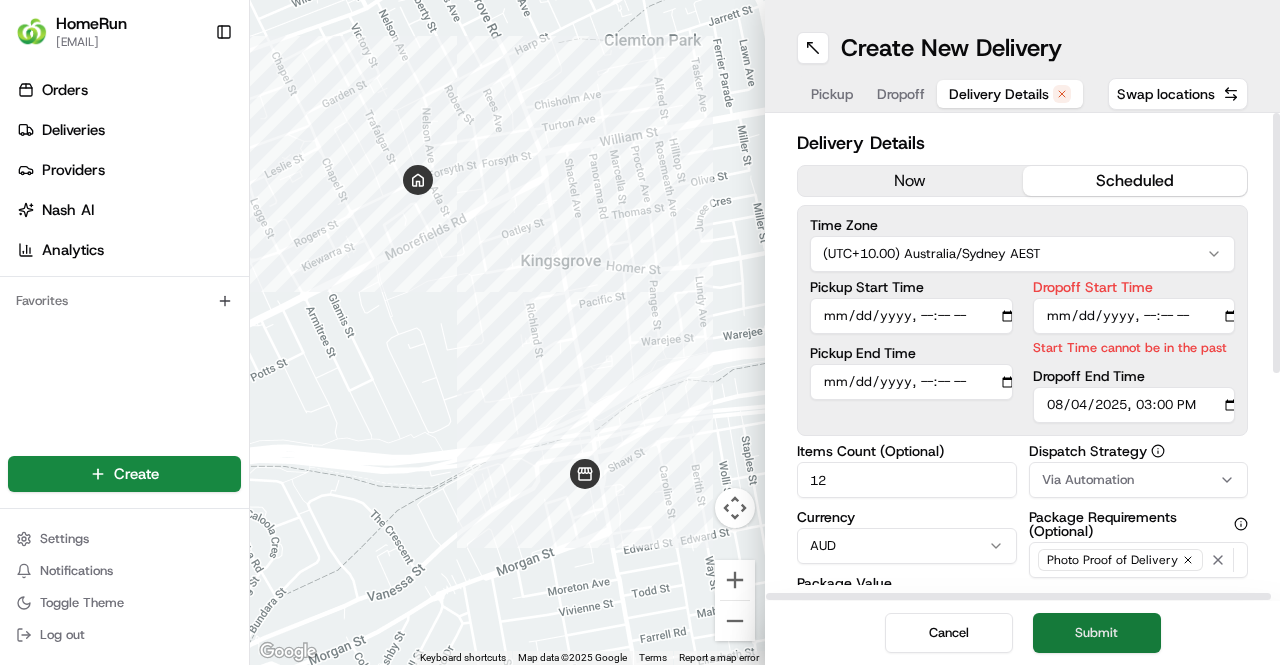 type on "[DATE]T[TIME]" 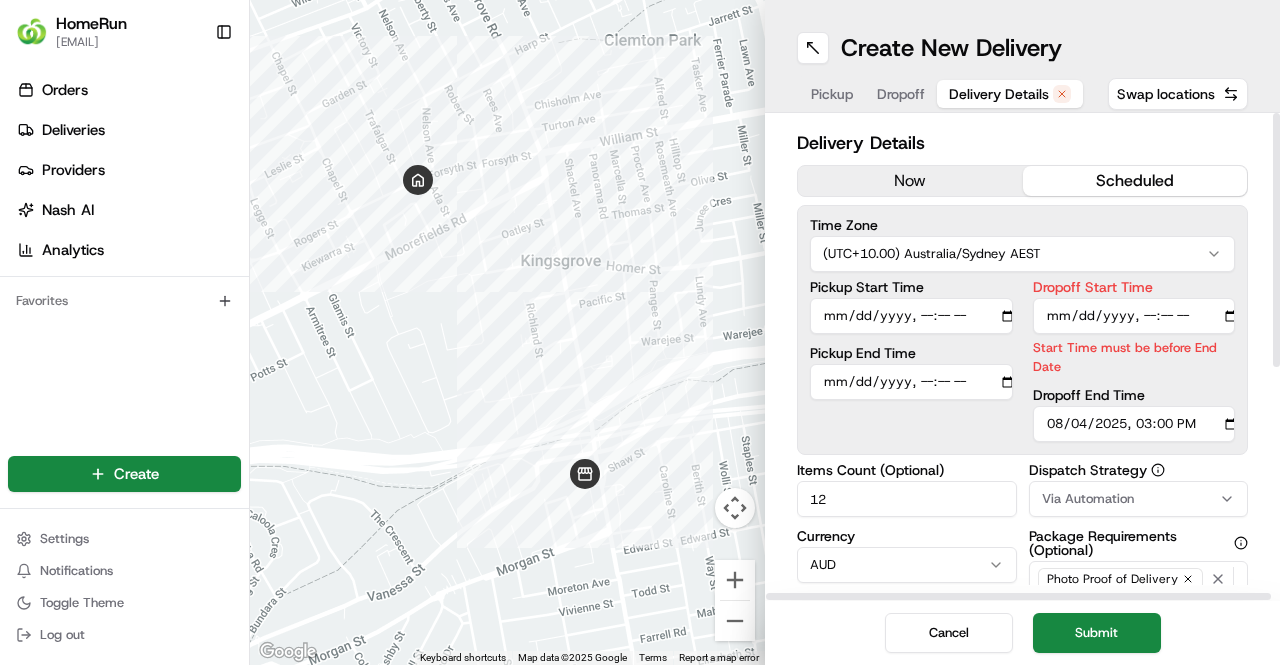 click on "Dropoff End Time" at bounding box center [1134, 424] 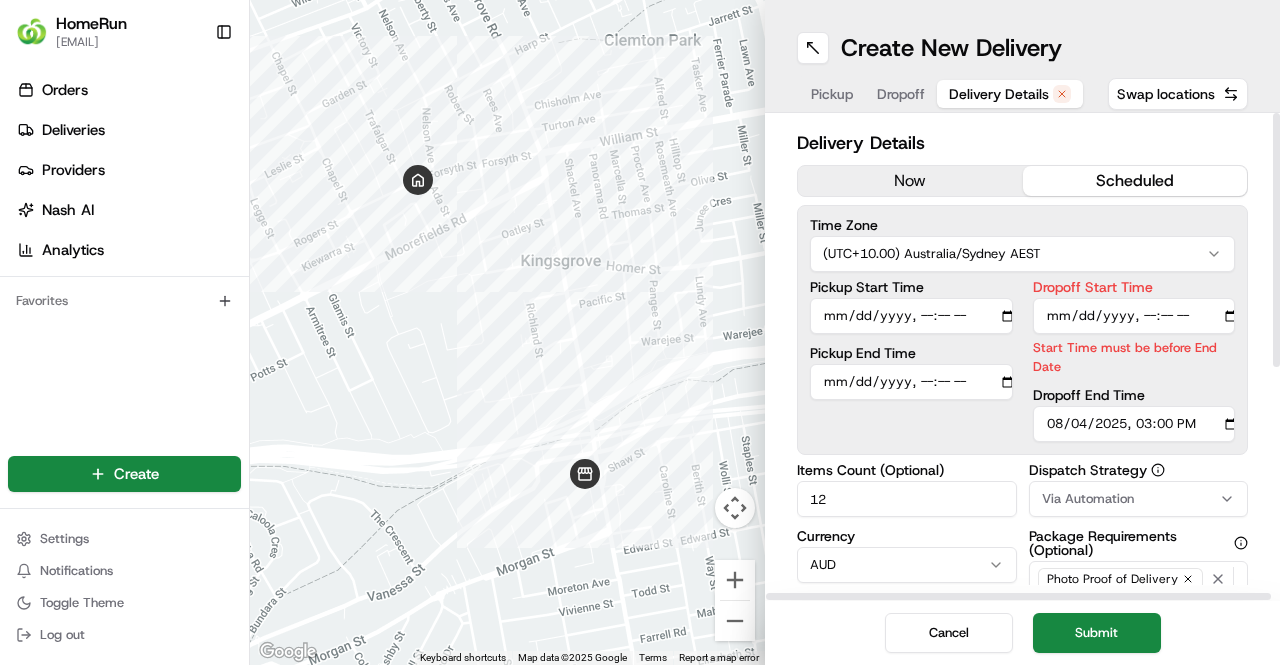 click on "Dropoff End Time" at bounding box center (1134, 424) 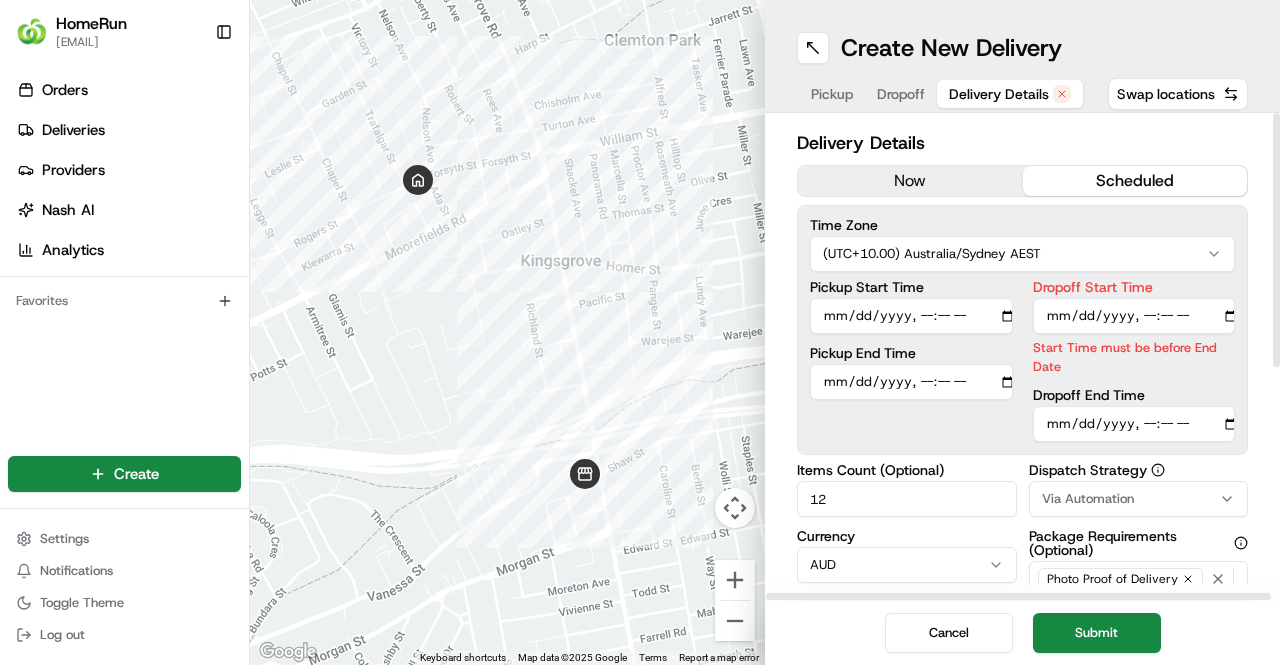 type on "[DATE]T[TIME]" 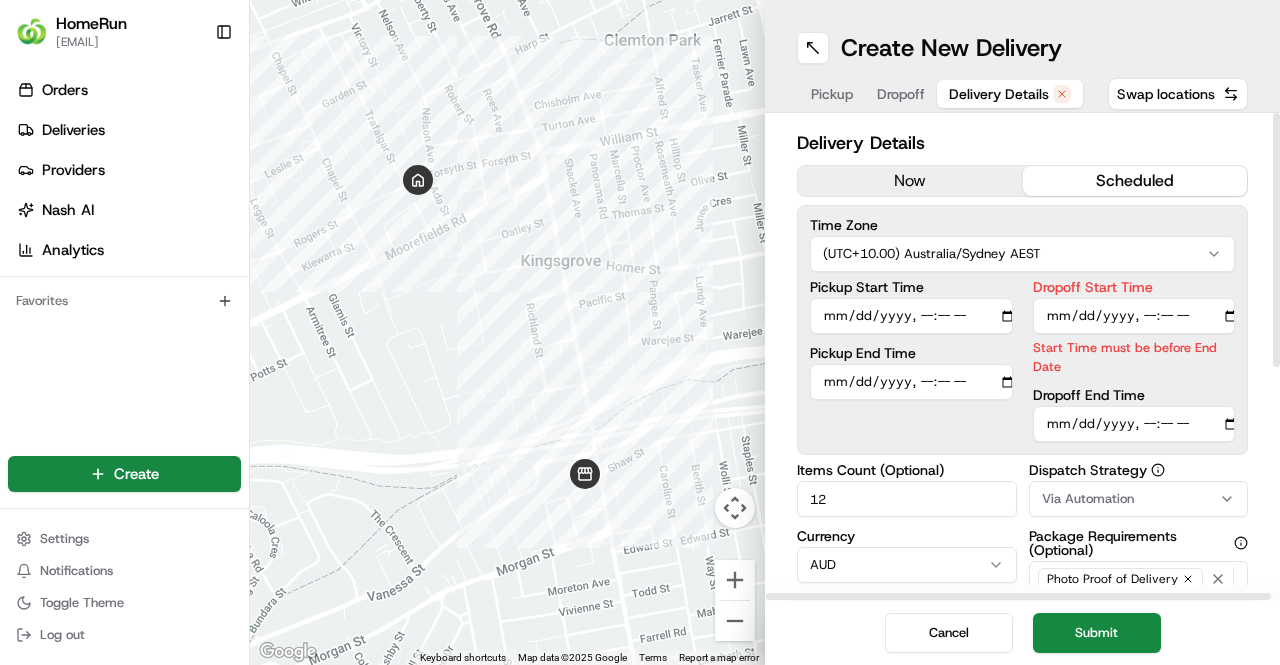 click on "Delivery Details now scheduled Time Zone (UTC+10.00) Australia/Sydney AEST Pickup Start Time Pickup End Time Dropoff Start Time Start Time must be before End Date Dropoff End Time Items Count (Optional) 12 Currency AUD Package Value 161.21 Package Identifier (Optional) [NUMBER]_copy Description (Optional) Grocery Bags Dispatch Strategy Via Automation Package Requirements (Optional) Photo Proof of Delivery Minimum Vehicle Size (Optional) Car Driver Tip (Optional) $ 5 $ 10 $ 15 $ 30 $ 50 Package Items ( 1 ) Total Package Dimensions (Optional) Advanced (Optional)" at bounding box center [1022, 357] 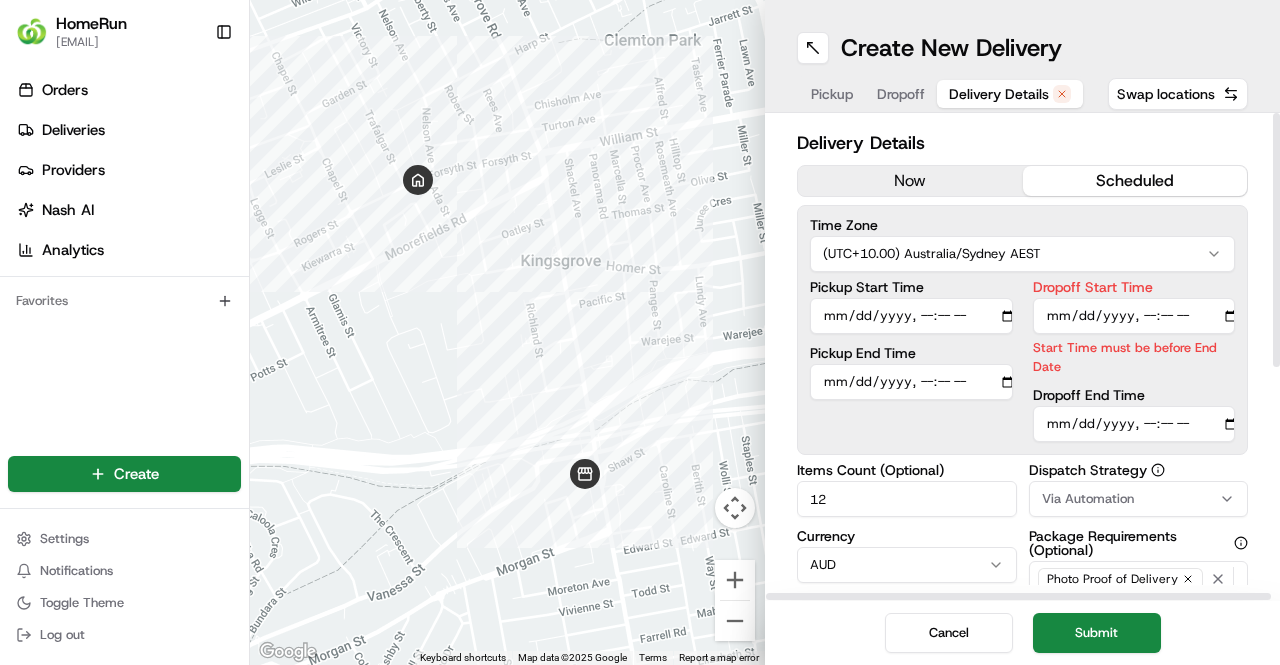 click on "Dropoff Start Time" at bounding box center [1134, 316] 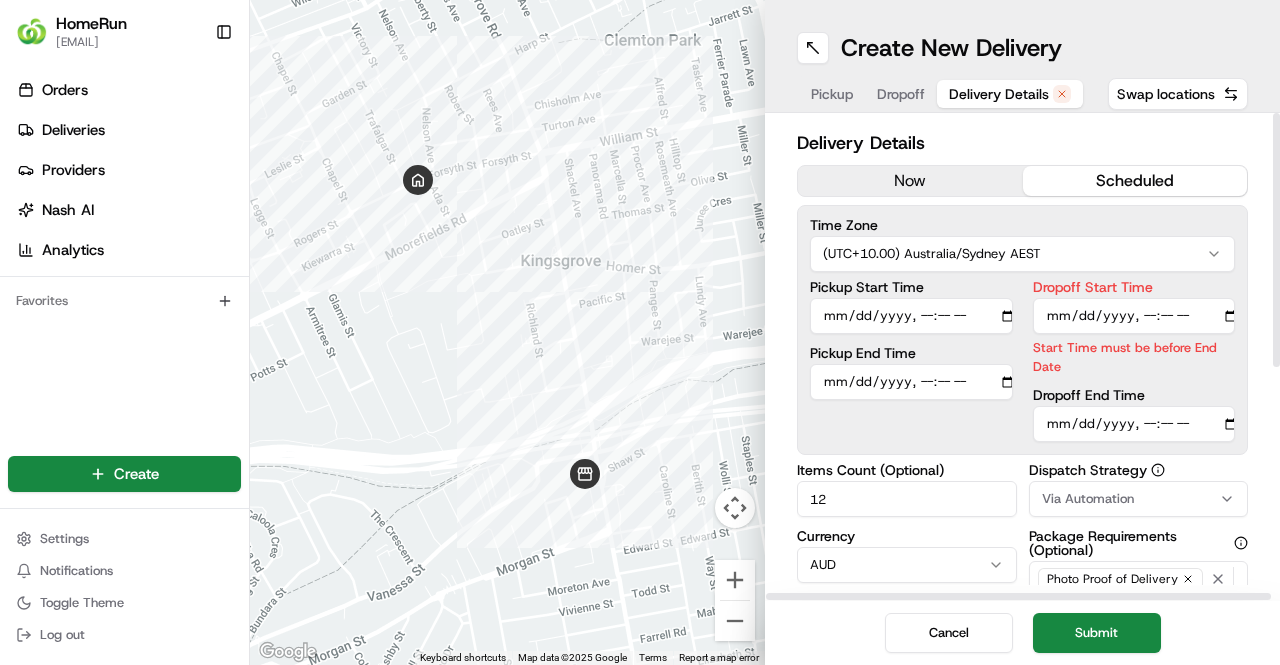 click on "Delivery Details now scheduled Time Zone (UTC+10.00) Australia/Sydney AEST Pickup Start Time Pickup End Time Dropoff Start Time Start Time must be before End Date Dropoff End Time Items Count (Optional) 12 Currency AUD Package Value 161.21 Package Identifier (Optional) [NUMBER]_copy Description (Optional) Grocery Bags Dispatch Strategy Via Automation Package Requirements (Optional) Photo Proof of Delivery Minimum Vehicle Size (Optional) Car Driver Tip (Optional) $ 5 $ 10 $ 15 $ 30 $ 50 Package Items ( 1 ) Total Package Dimensions (Optional) Advanced (Optional)" at bounding box center [1022, 357] 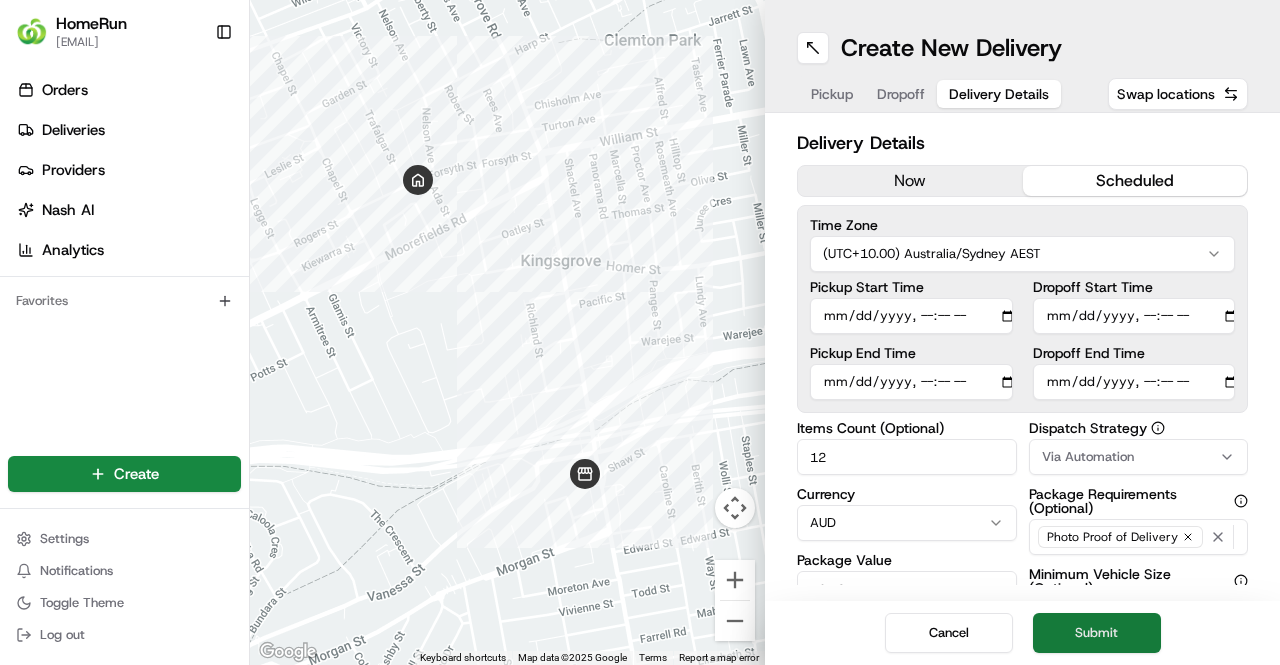 click on "Submit" at bounding box center [1097, 633] 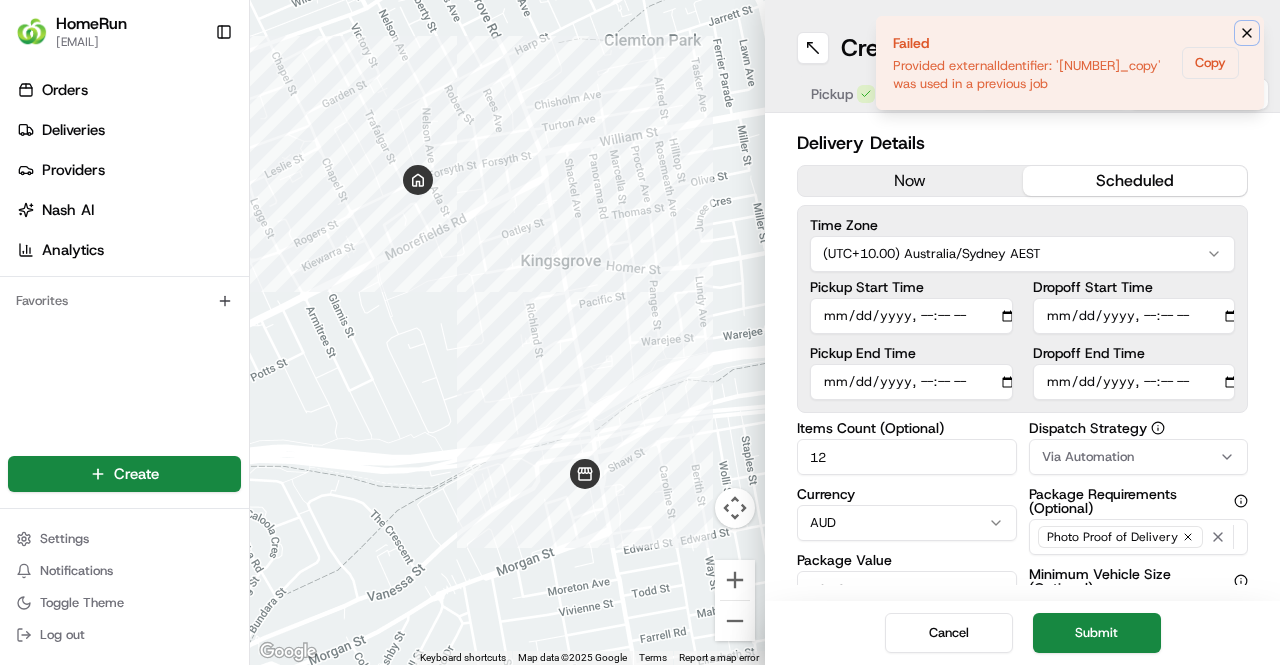 click 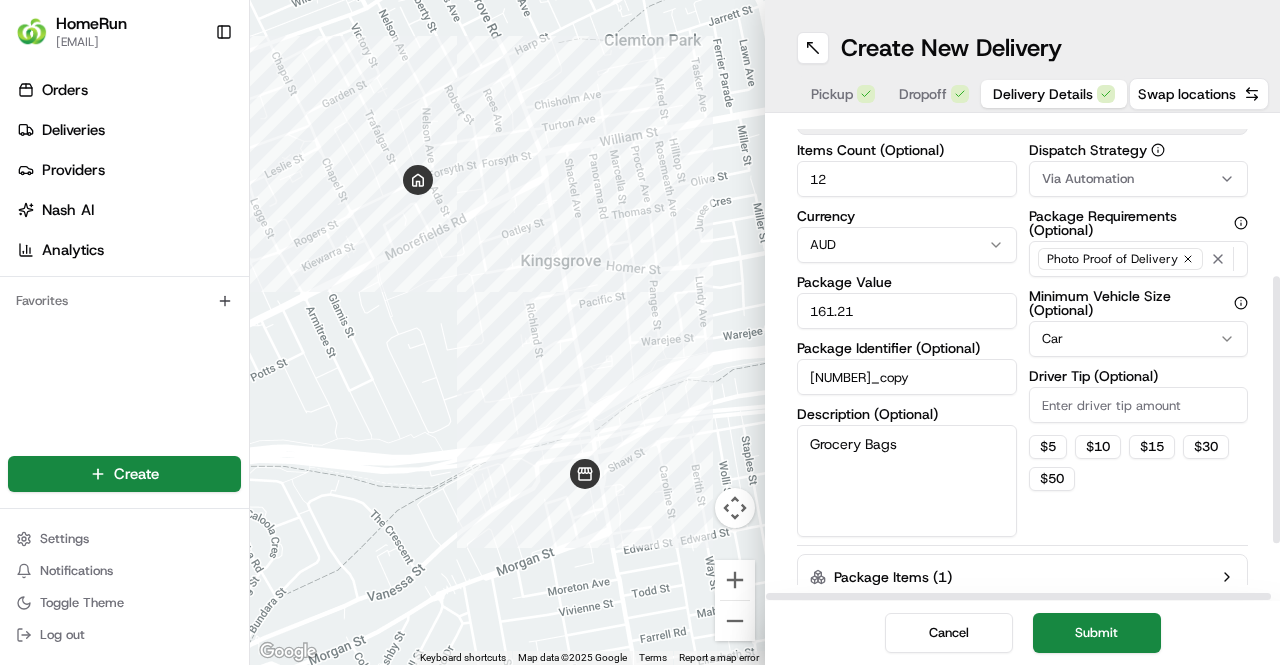 scroll, scrollTop: 279, scrollLeft: 0, axis: vertical 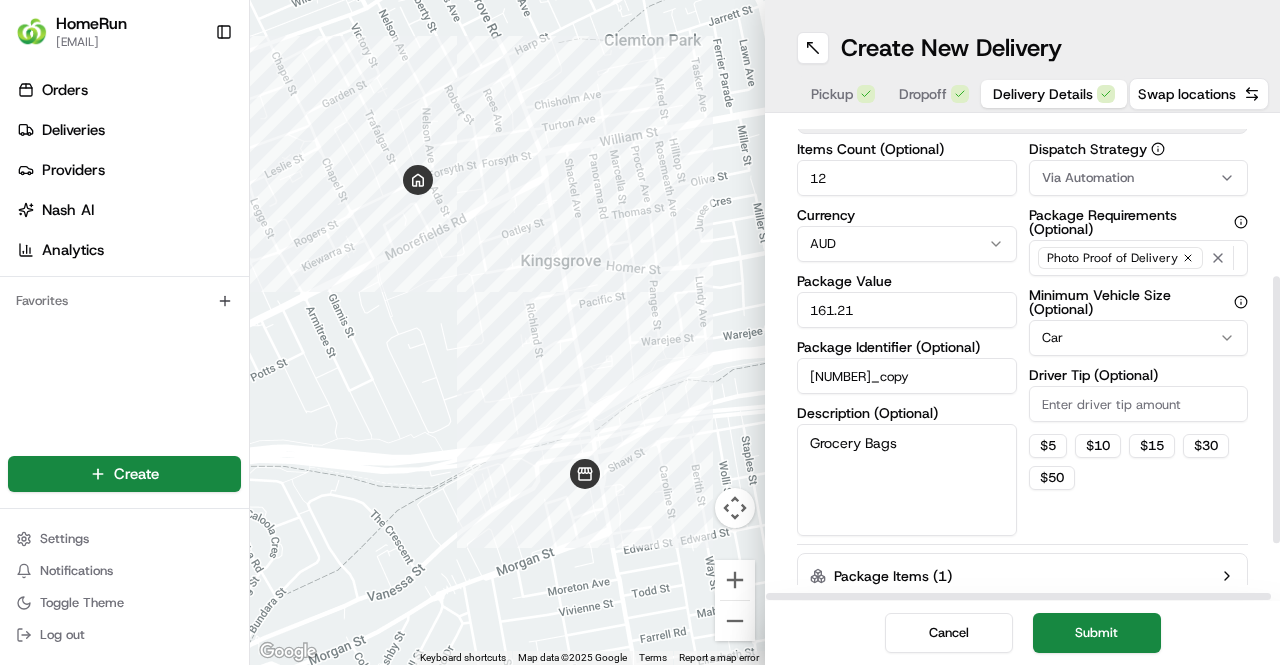 click on "[NUMBER]_copy" at bounding box center [907, 376] 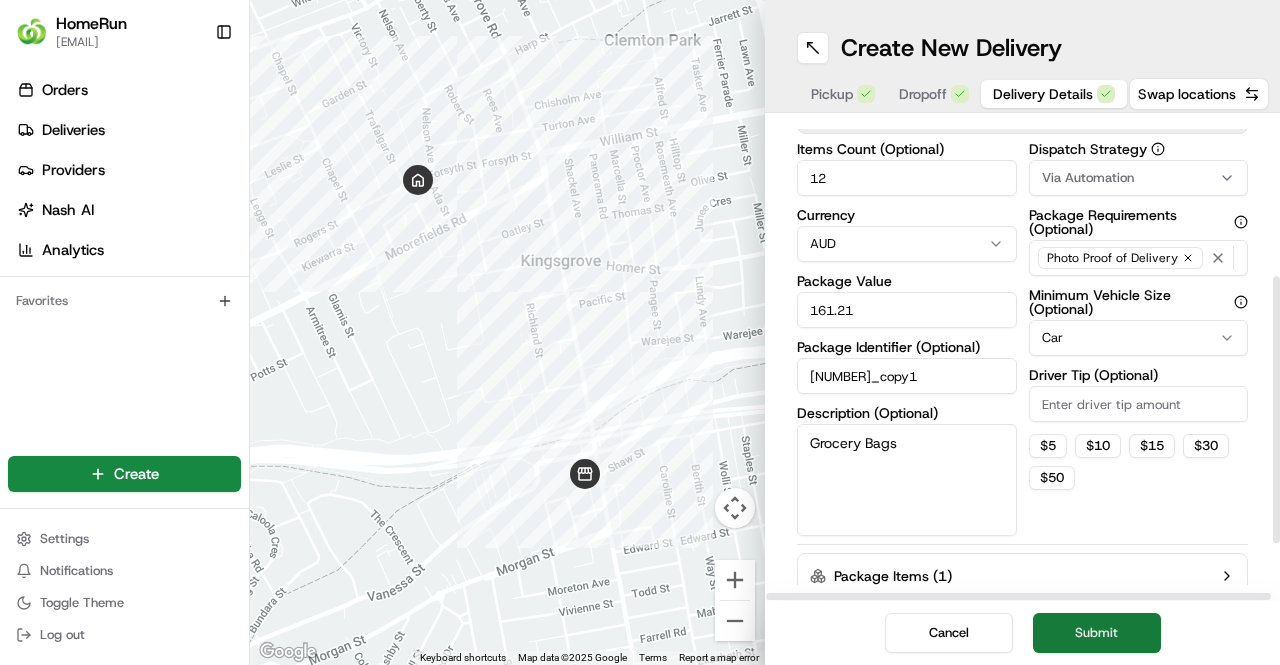 type on "[NUMBER]_copy1" 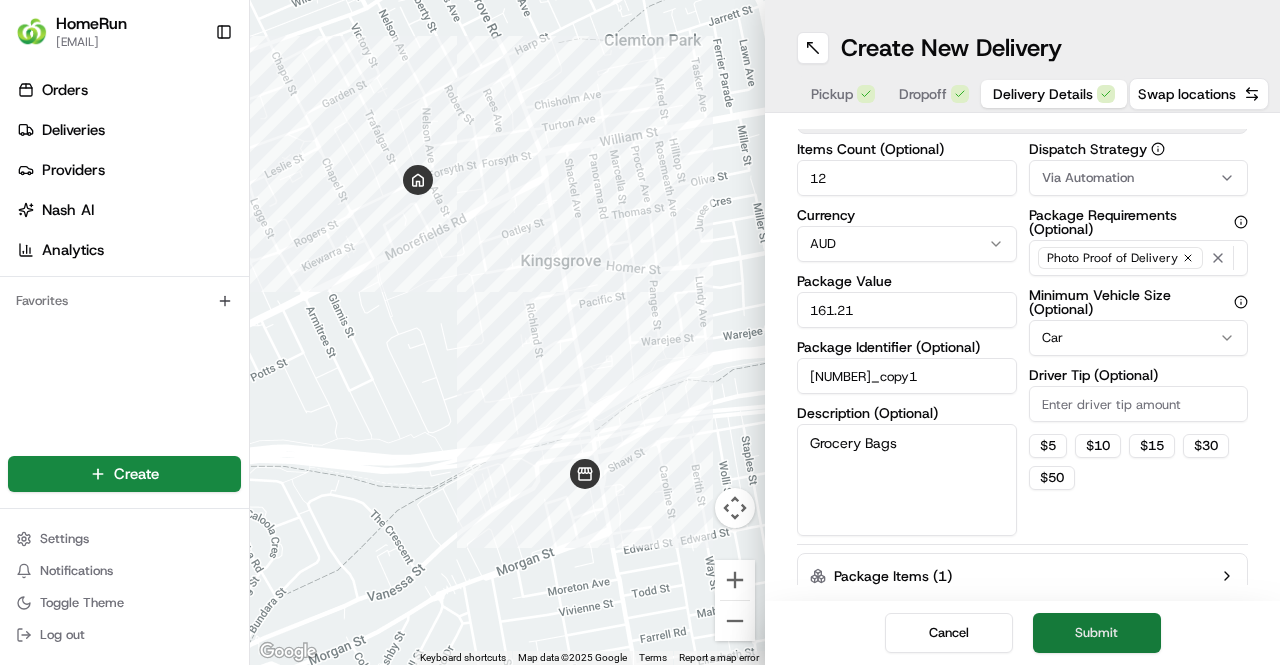 click on "Submit" at bounding box center [1097, 633] 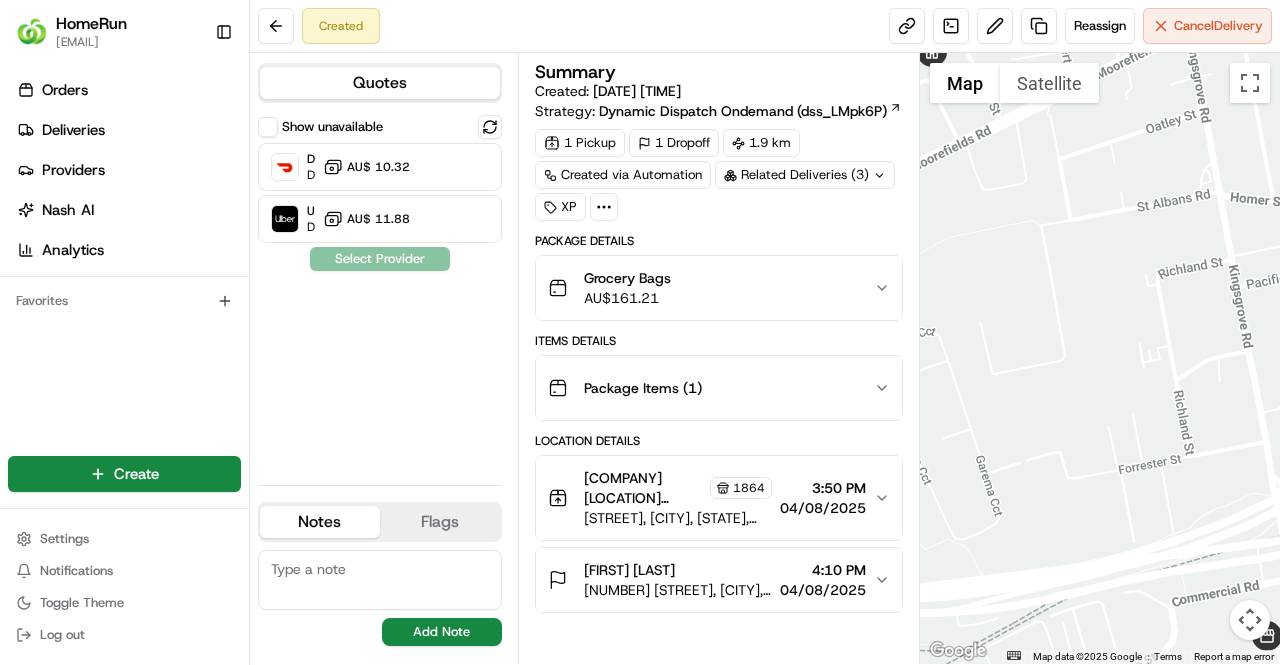 click on "Created Reassign Cancel  Delivery" at bounding box center [765, 26] 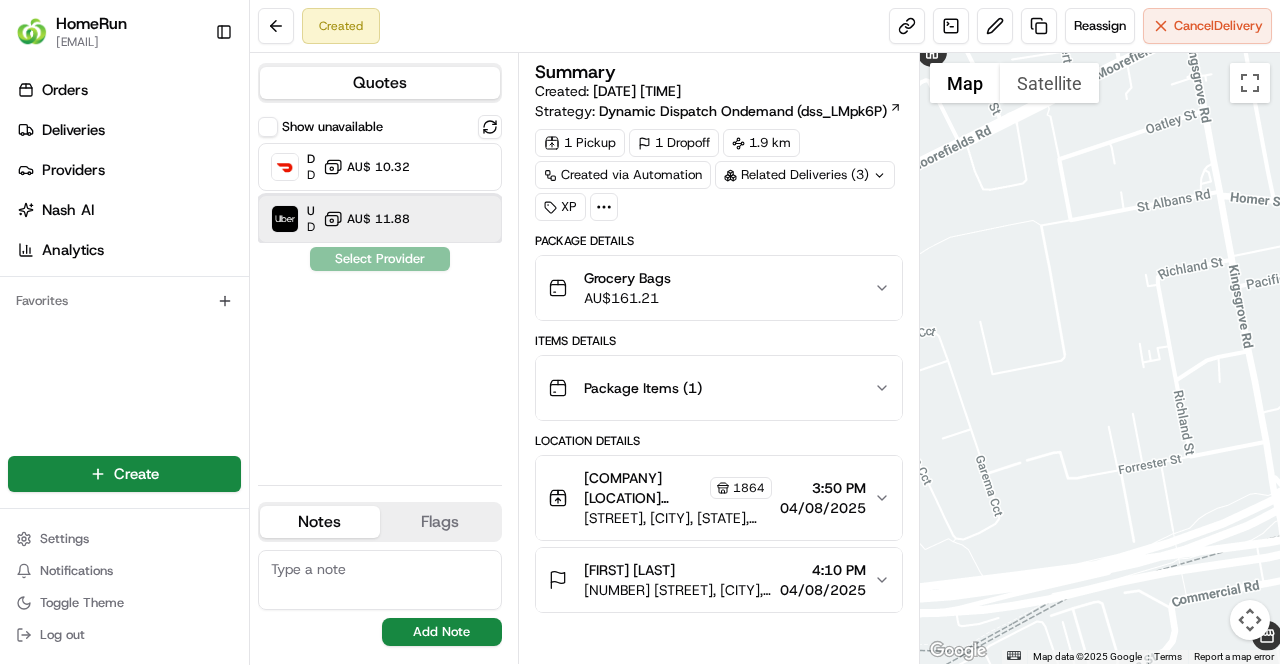 click on "Uber Dropoff ETA   1 hour AU$   11.88" at bounding box center (380, 219) 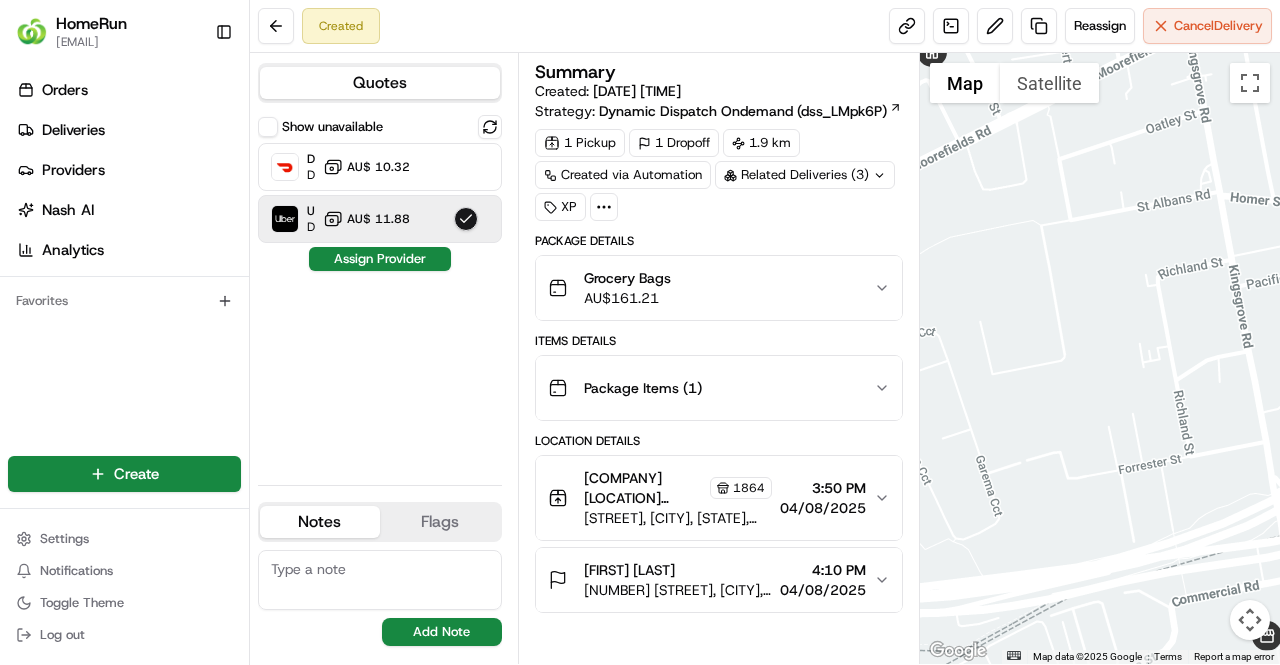 click on "Related Deliveries   (3)" at bounding box center (805, 175) 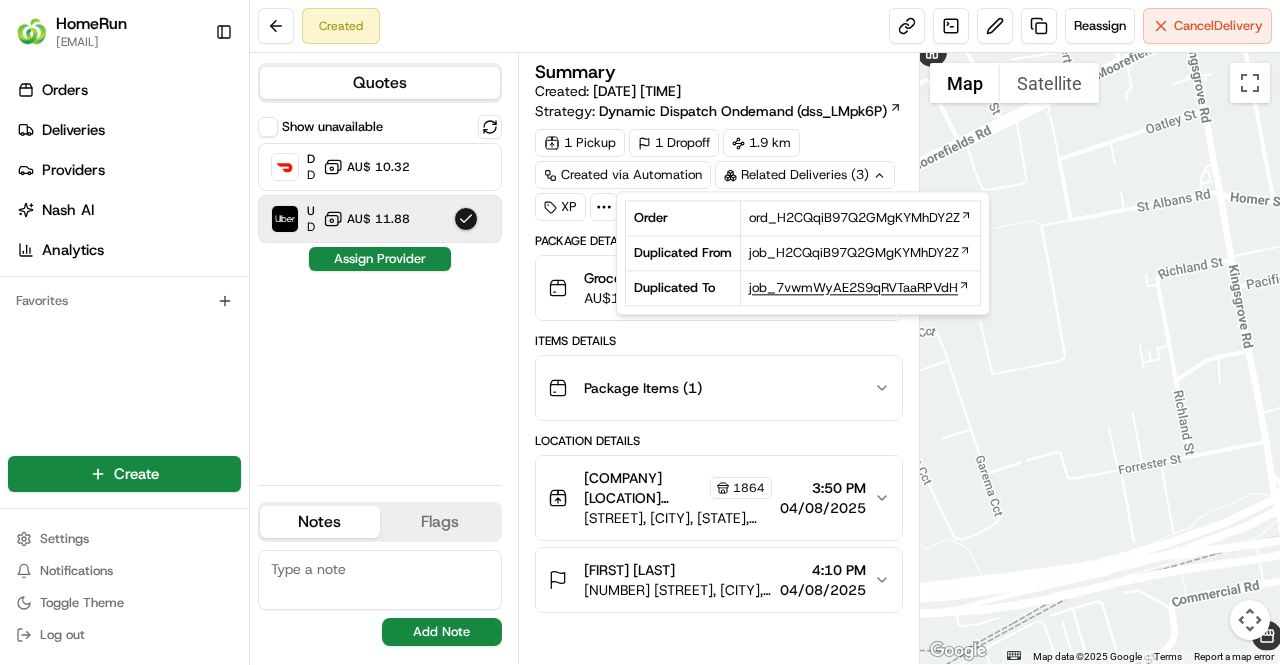 click on "job_7vwmWyAE2S9qRVTaaRPVdH" at bounding box center (853, 288) 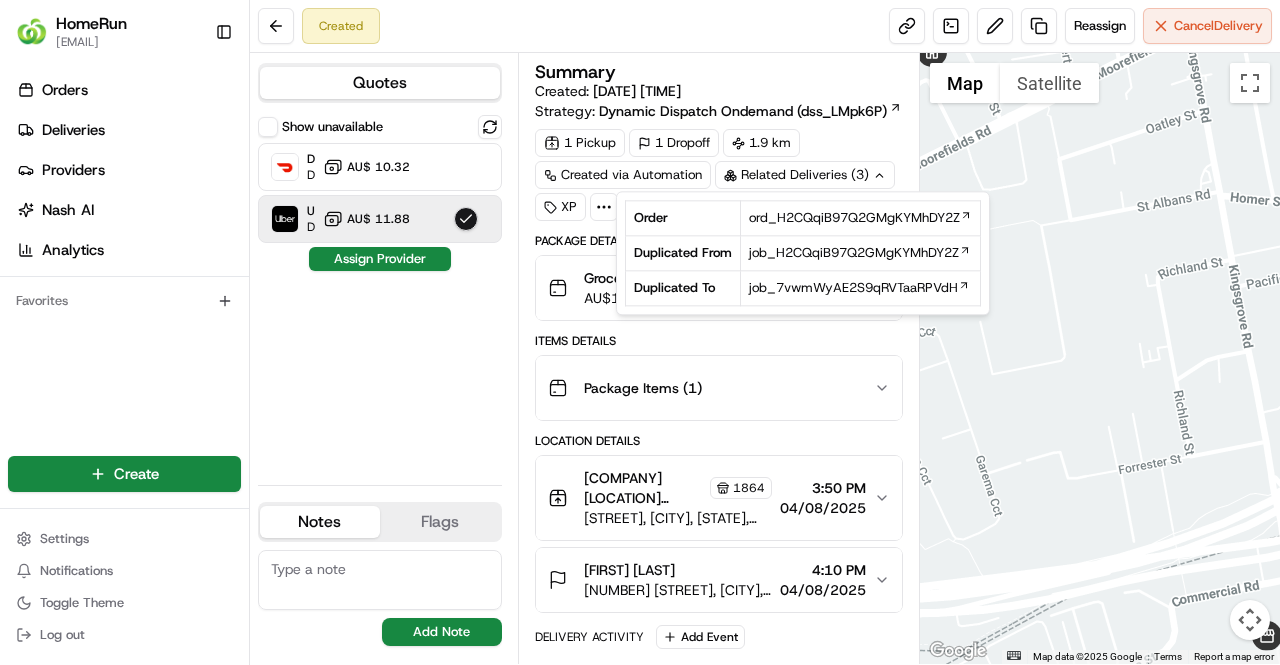 click on "Show unavailable DoorDash Dropoff ETA   1 hour AU$   10.32 Uber Dropoff ETA   1 hour AU$   11.88 Assign Provider" at bounding box center [380, 292] 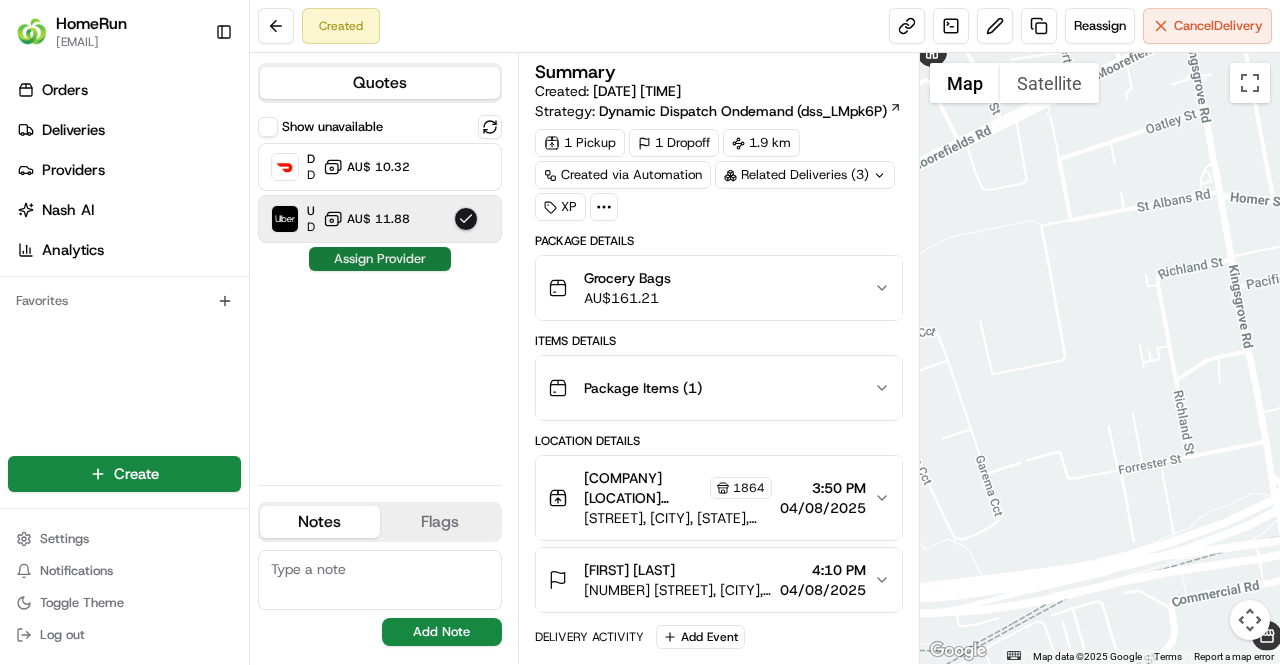 click on "Assign Provider" at bounding box center (380, 259) 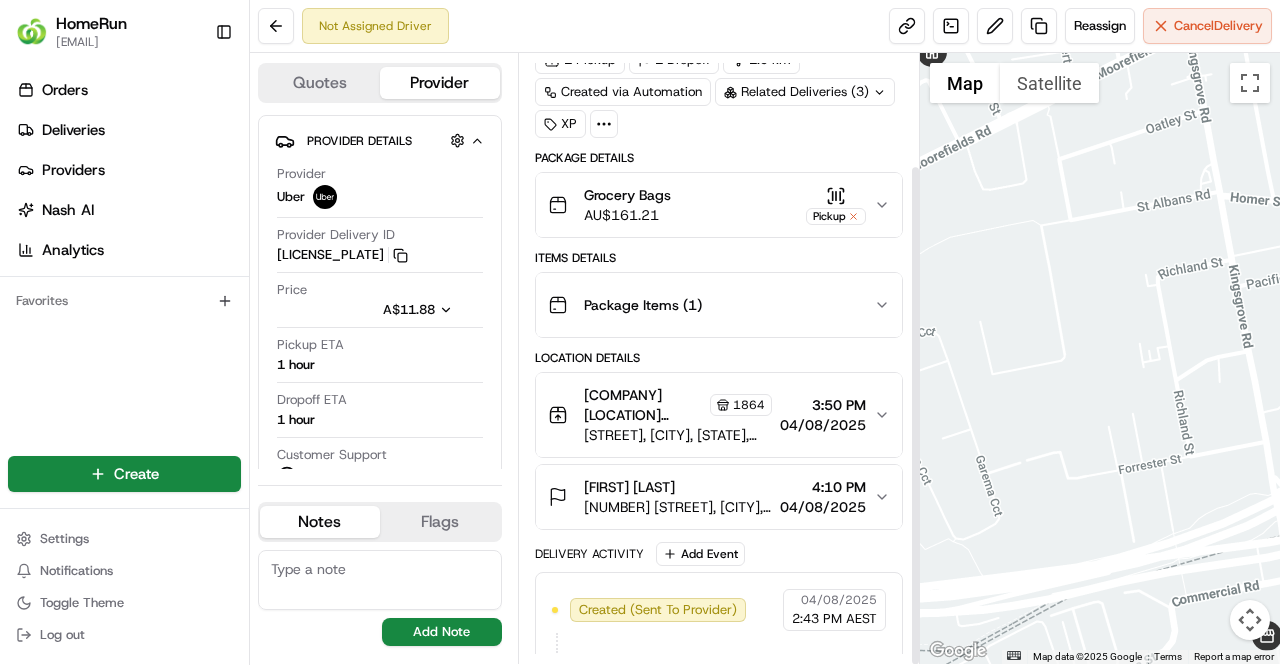 scroll, scrollTop: 136, scrollLeft: 0, axis: vertical 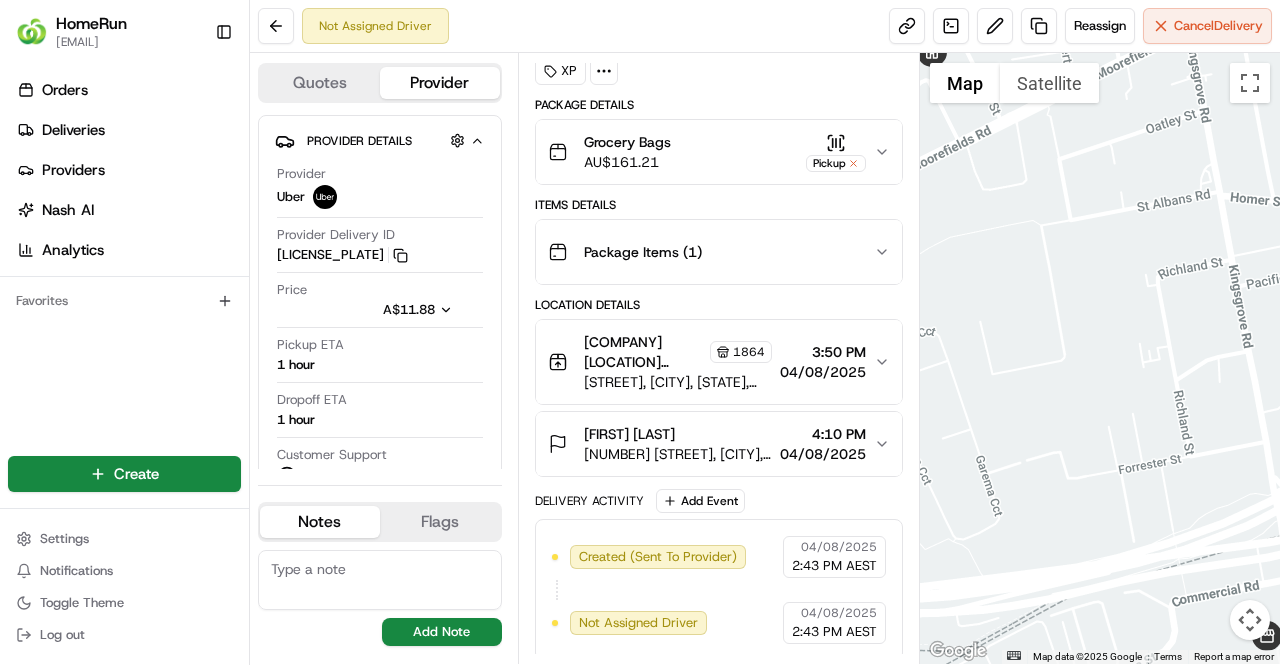 click on "Location Details" at bounding box center (719, 305) 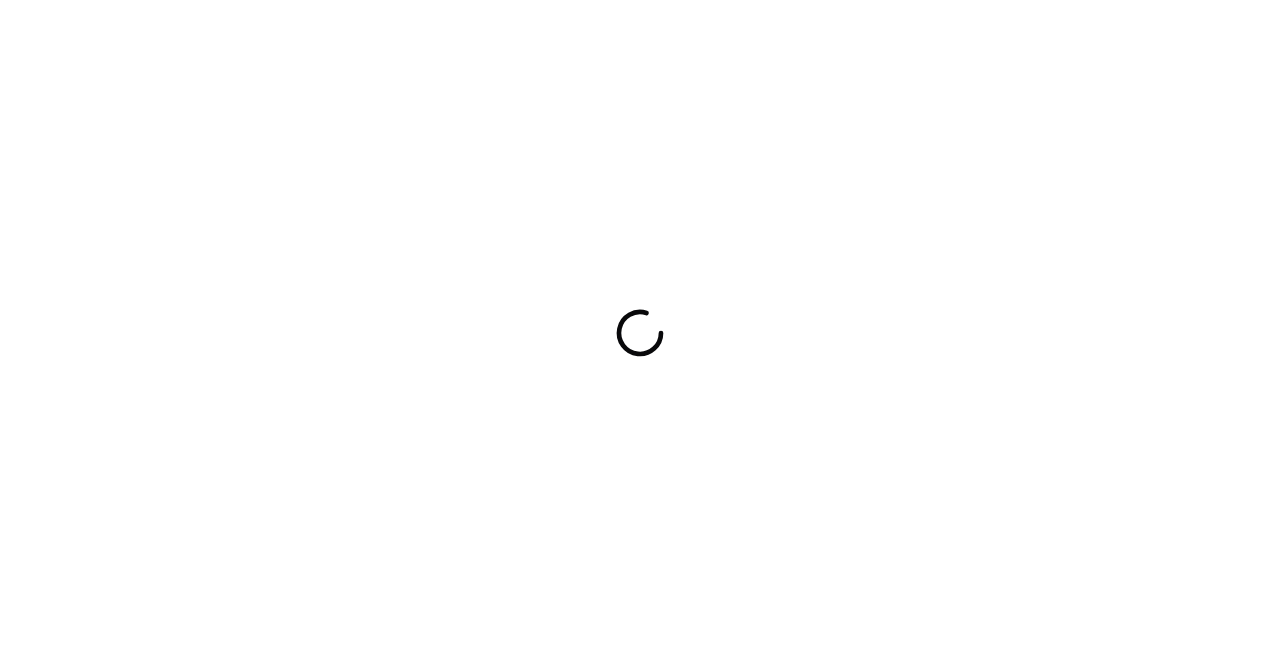 scroll, scrollTop: 0, scrollLeft: 0, axis: both 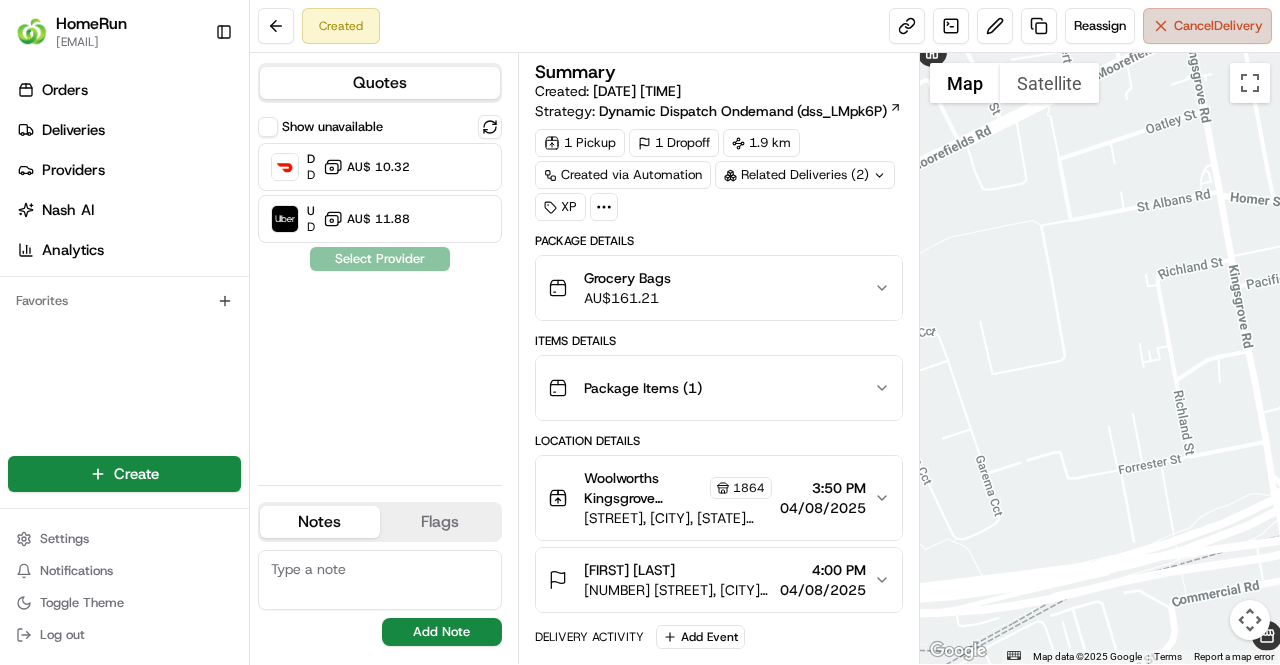 click on "Cancel  Delivery" at bounding box center (1218, 26) 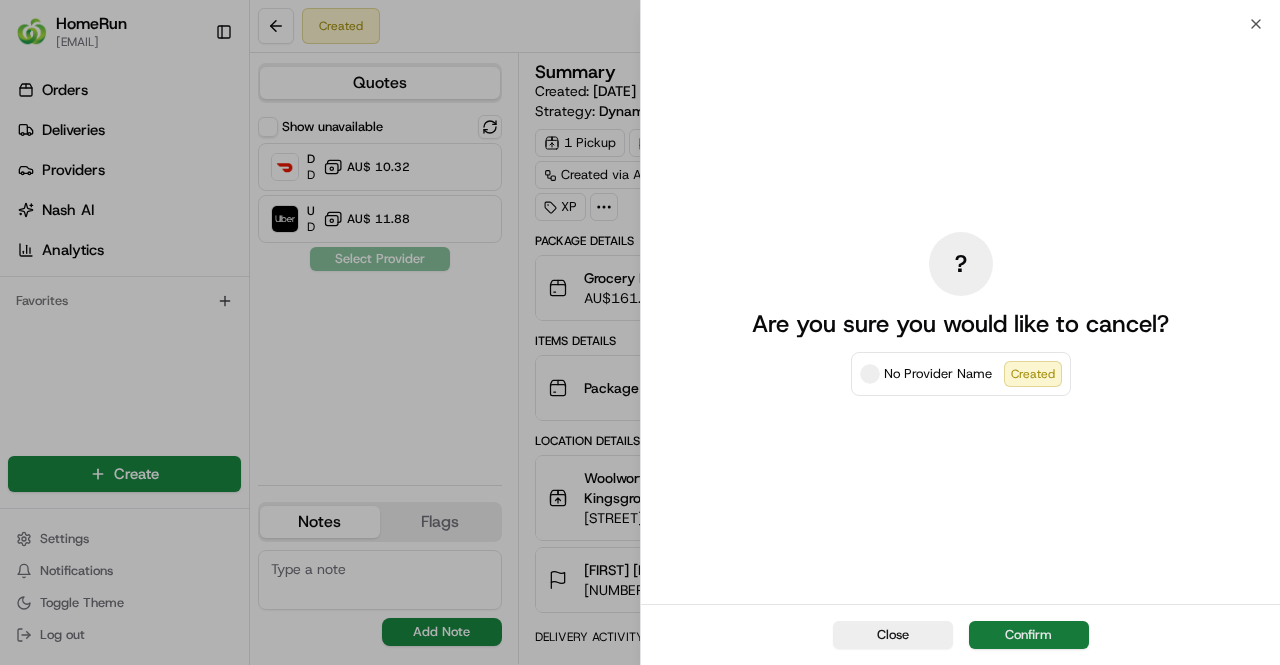 click on "Confirm" at bounding box center (1029, 635) 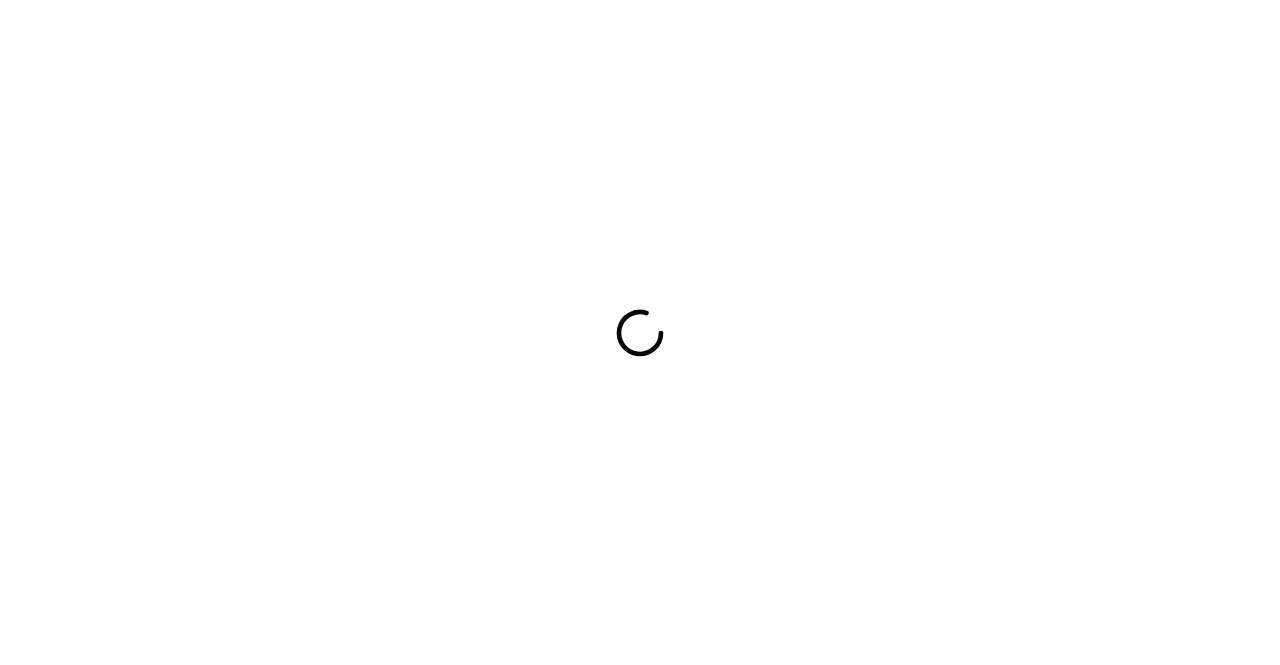 scroll, scrollTop: 0, scrollLeft: 0, axis: both 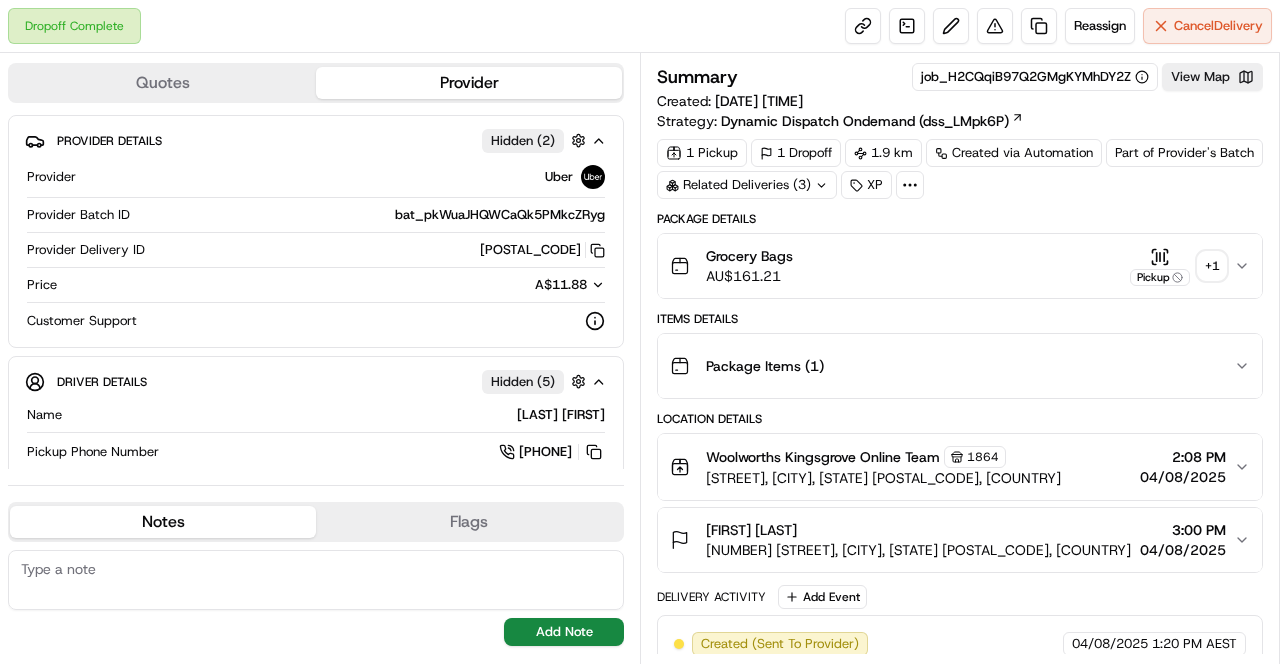 click on "Related Deliveries   (3)" at bounding box center (747, 185) 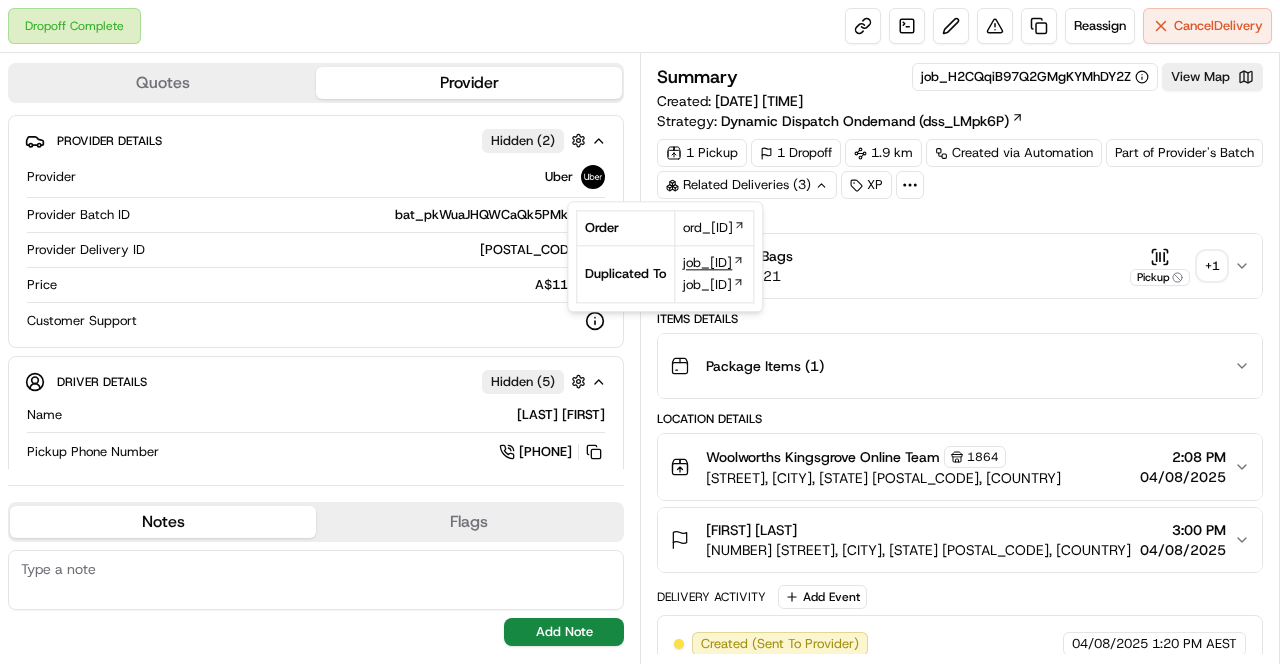 click on "job_7vwmWyAE2S9qRVTaaRPVdH" at bounding box center (707, 263) 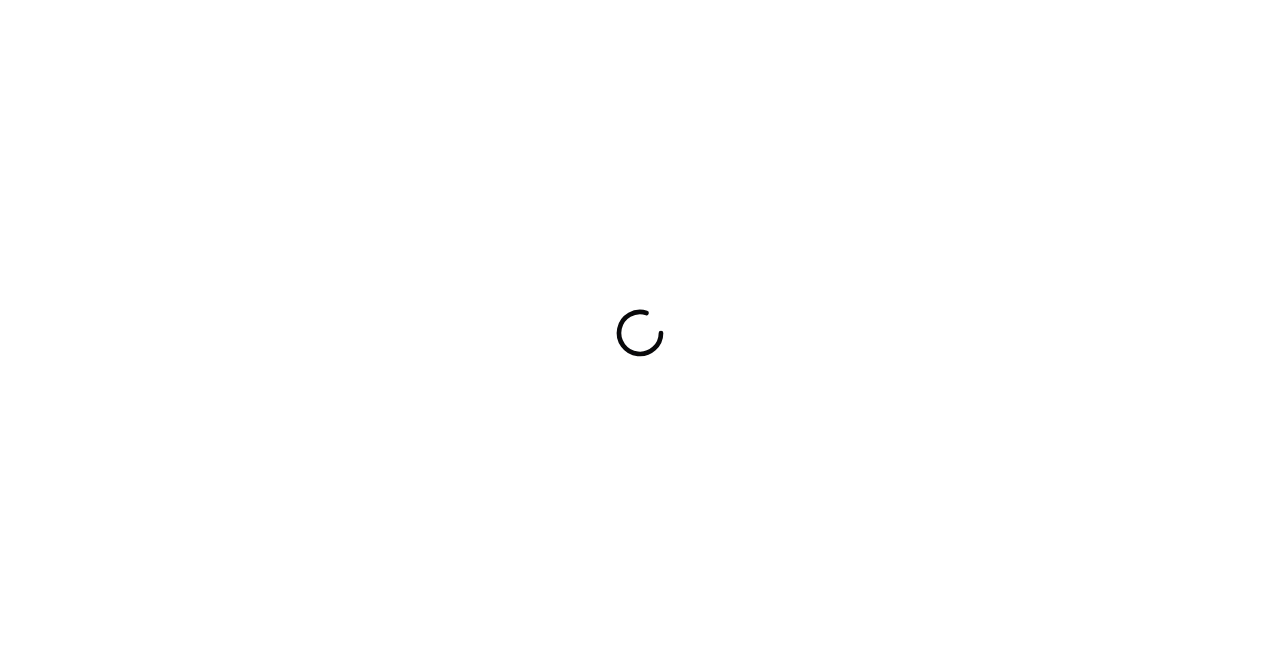 scroll, scrollTop: 0, scrollLeft: 0, axis: both 